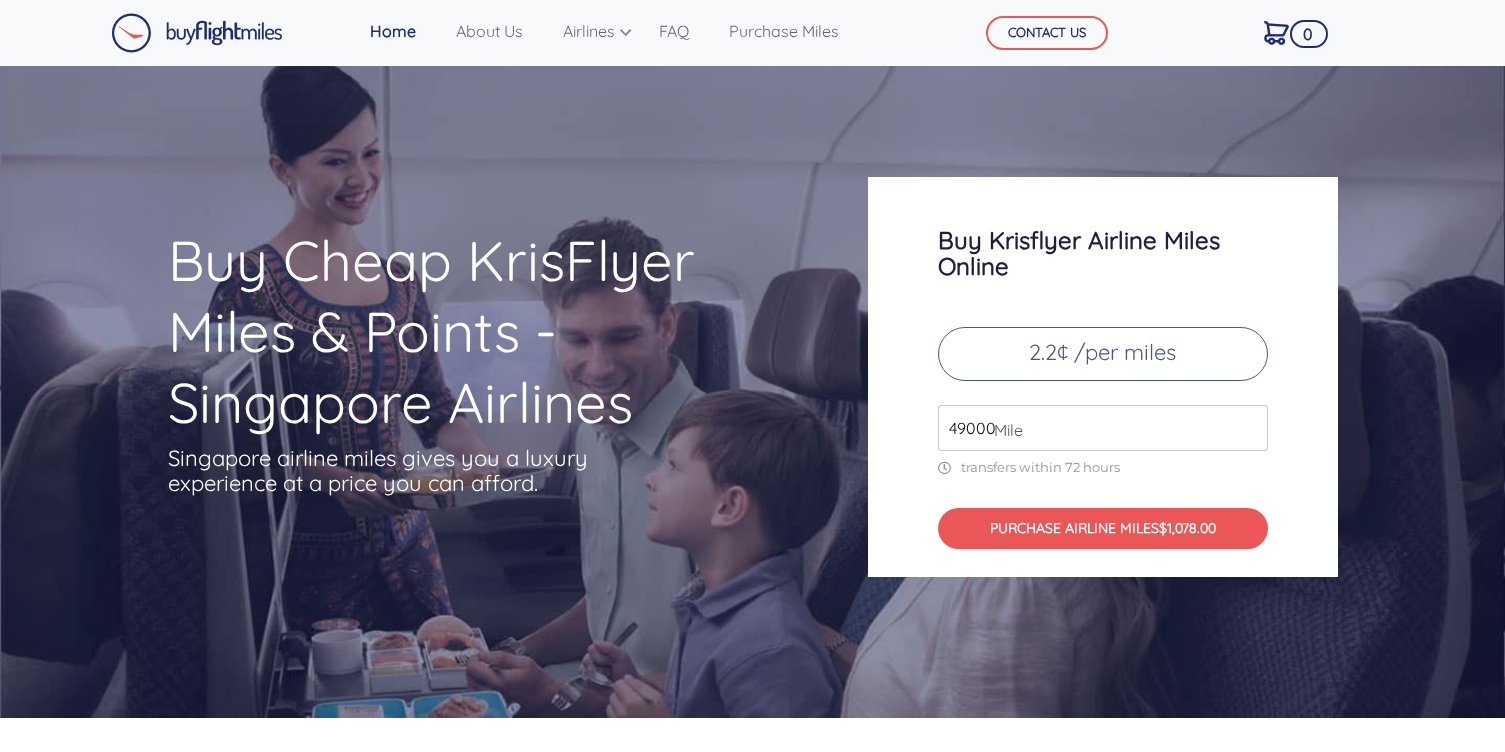 scroll, scrollTop: 0, scrollLeft: 0, axis: both 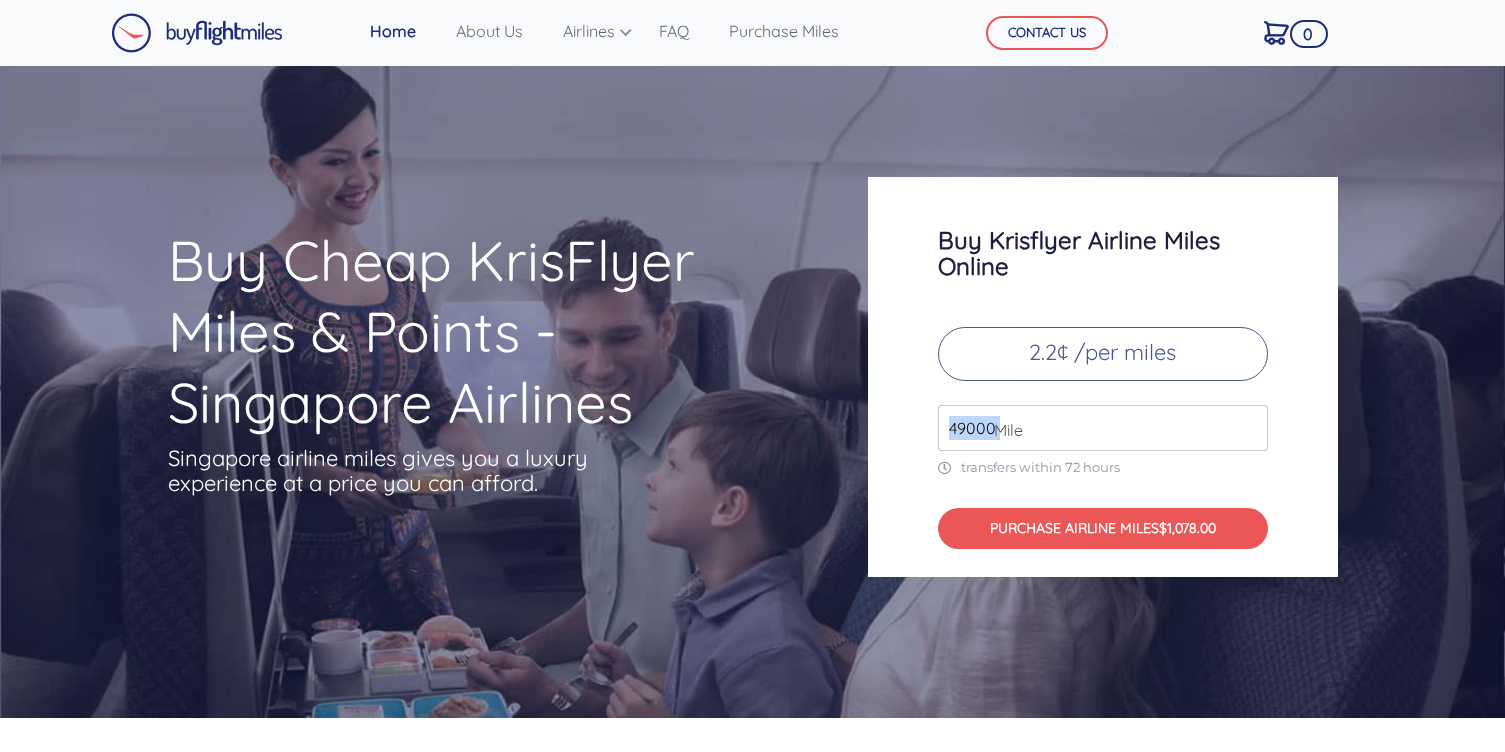 drag, startPoint x: 995, startPoint y: 432, endPoint x: 884, endPoint y: 428, distance: 111.07205 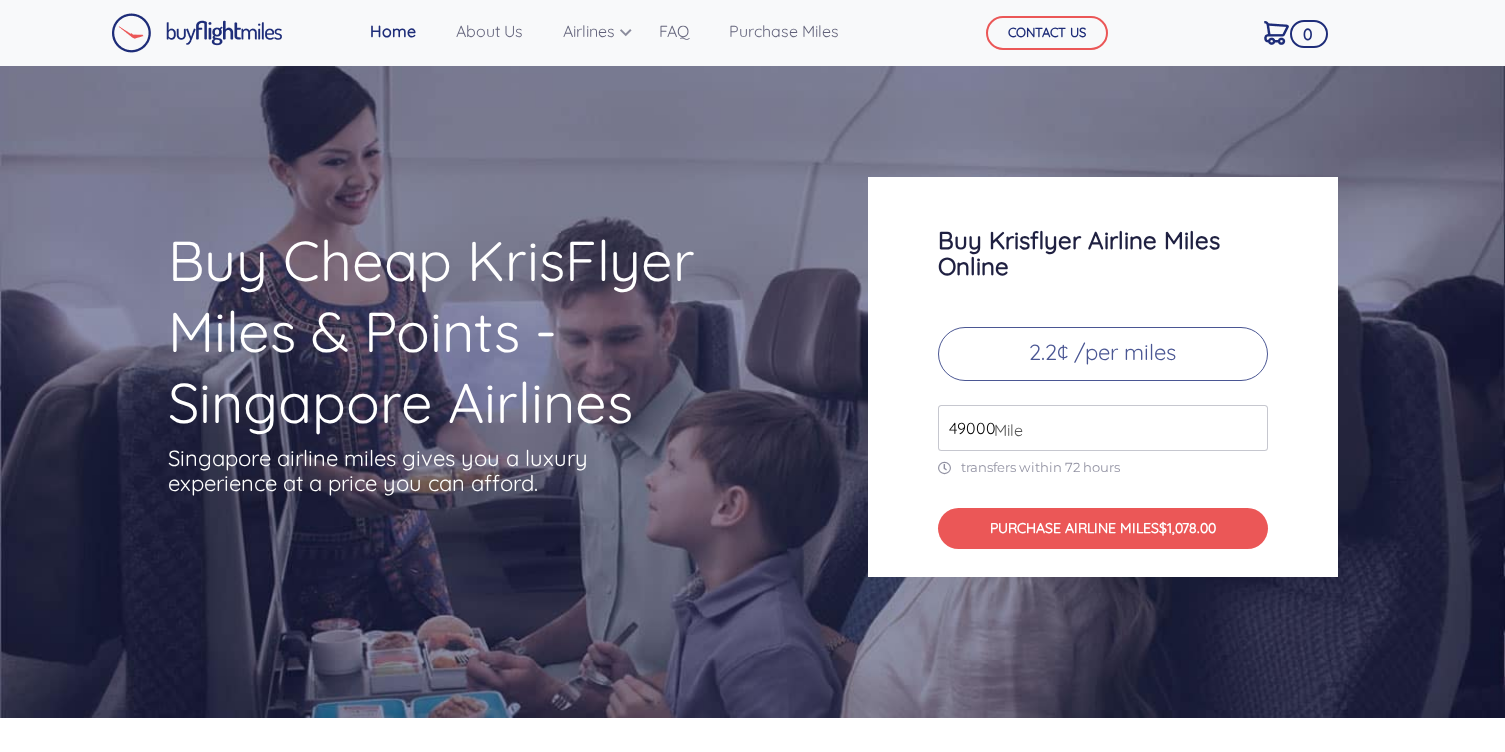 click on "49000" at bounding box center (1103, 428) 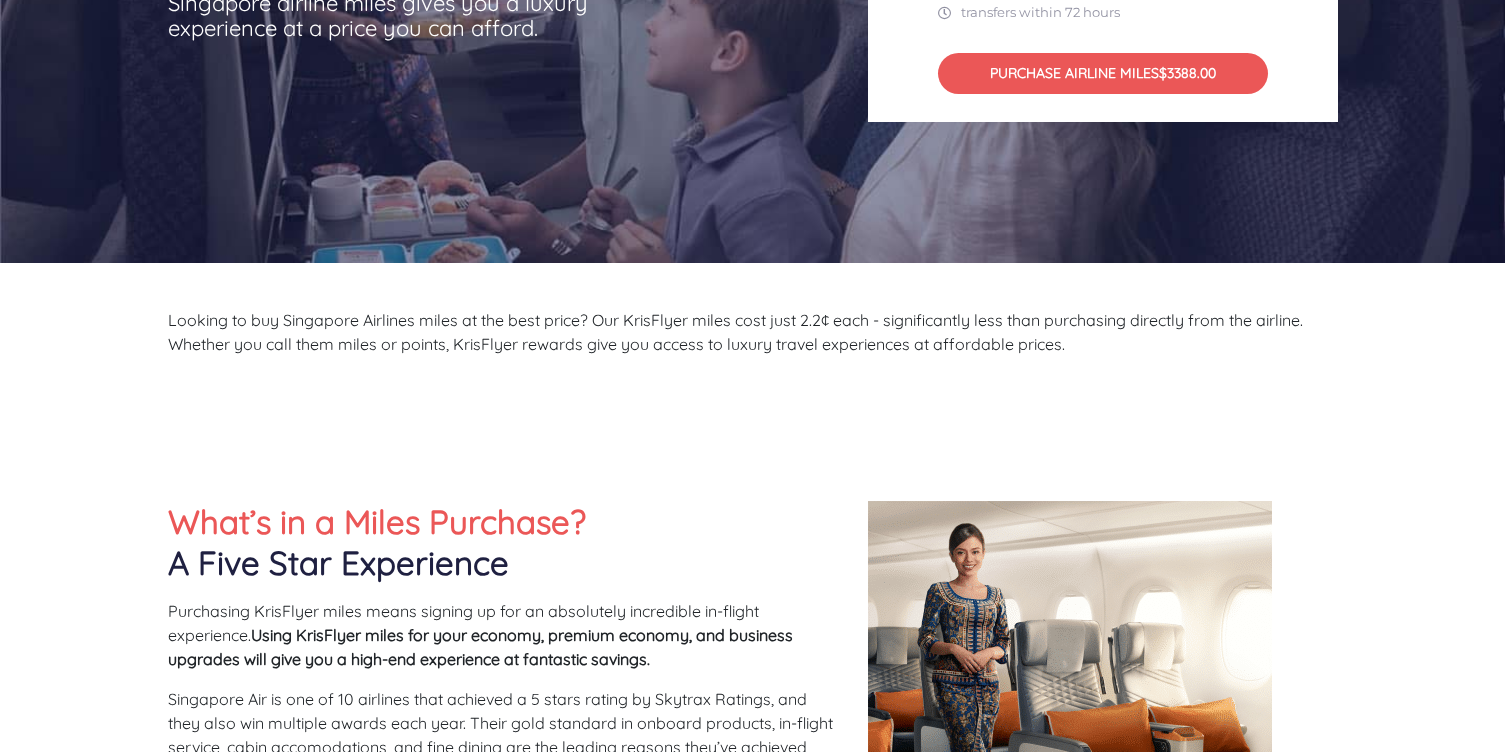 scroll, scrollTop: 449, scrollLeft: 0, axis: vertical 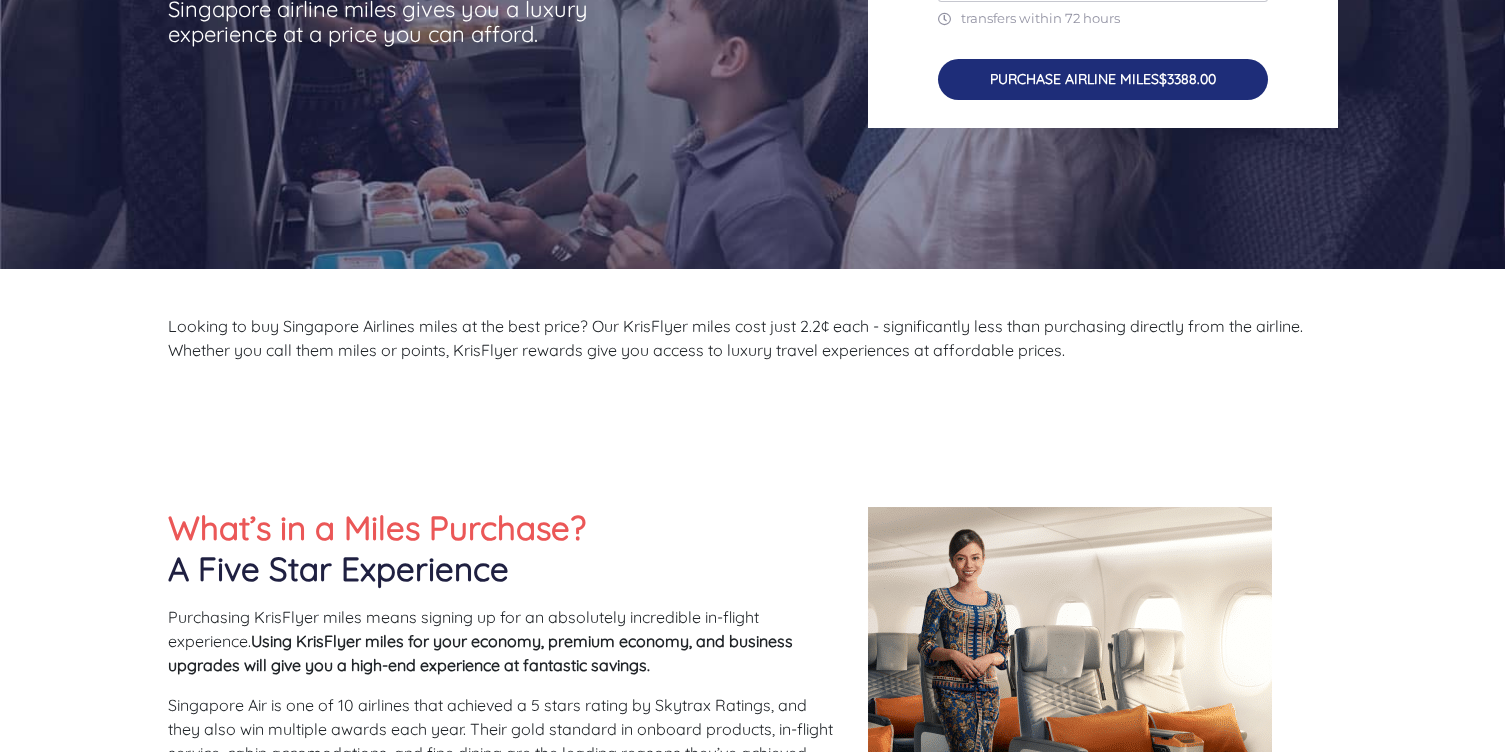 type on "154000" 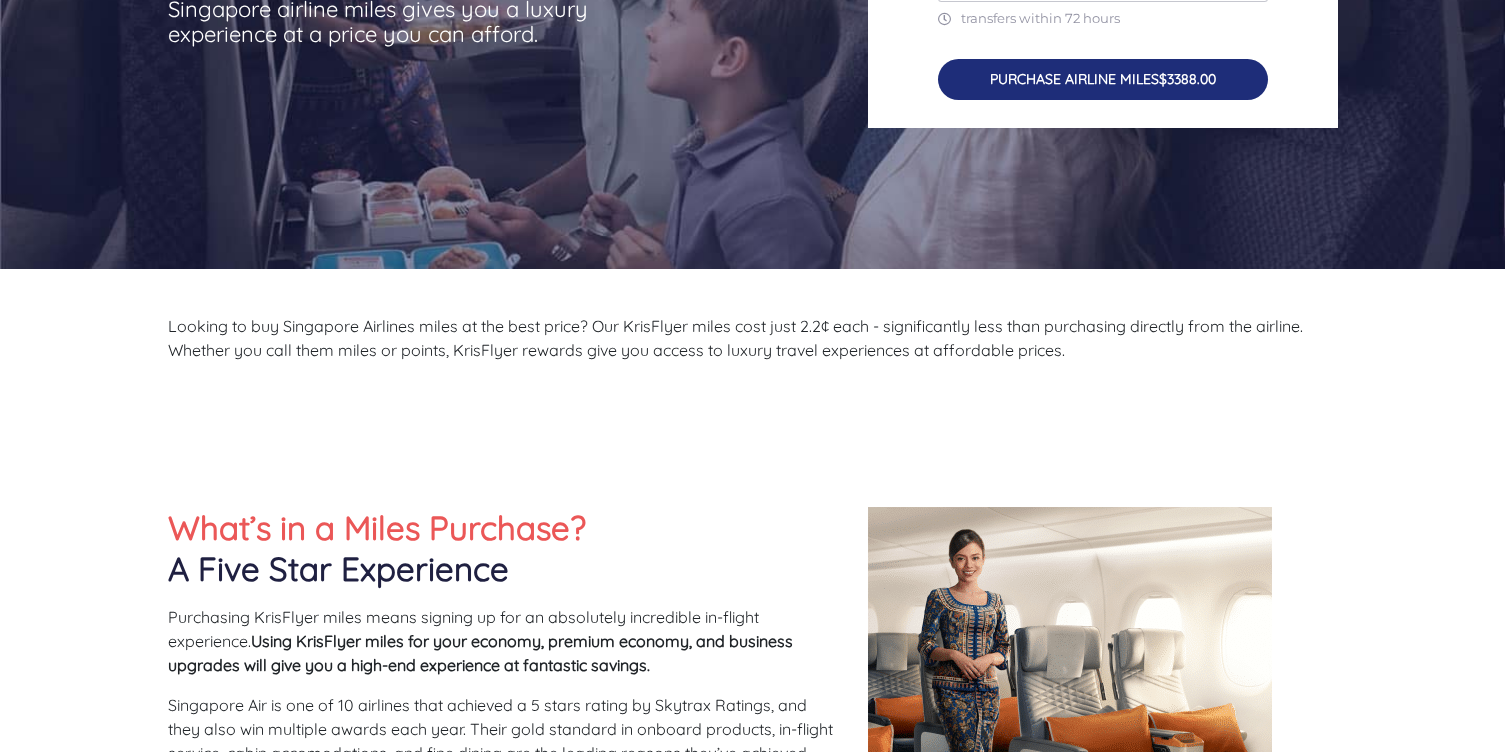 click on "PURCHASE AIRLINE MILES     $3388.00" at bounding box center (1103, 79) 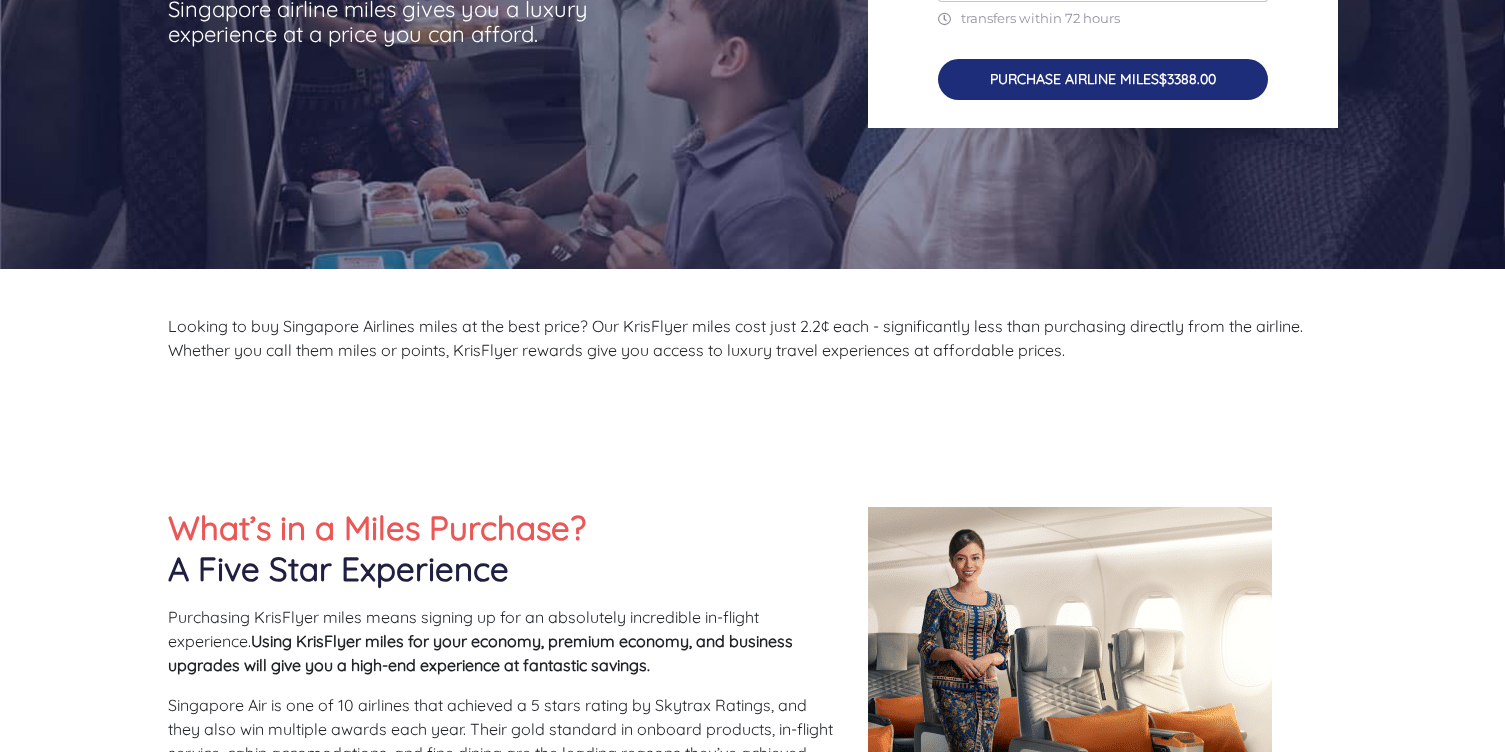 click on "PURCHASE AIRLINE MILES     $3388.00" at bounding box center (1103, 79) 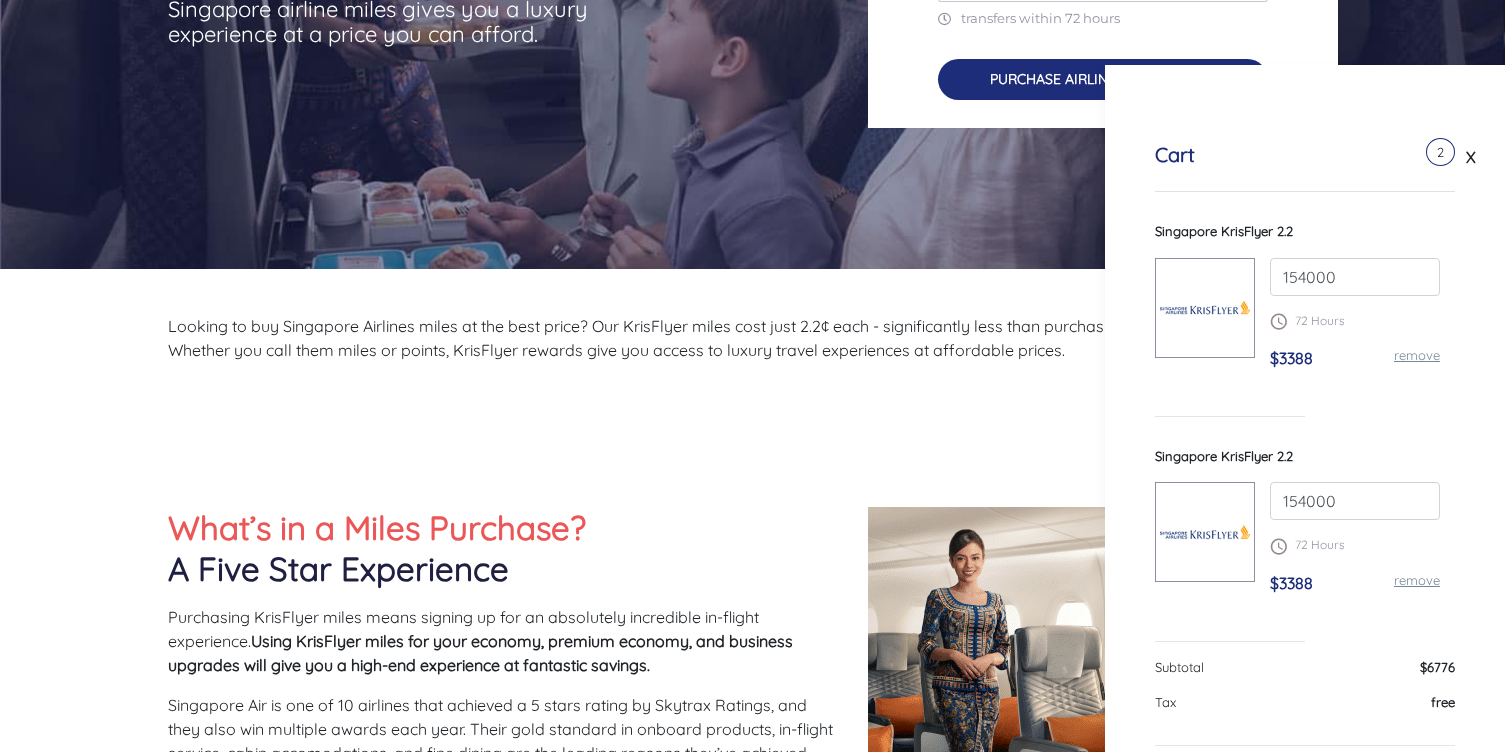 scroll, scrollTop: 20, scrollLeft: 0, axis: vertical 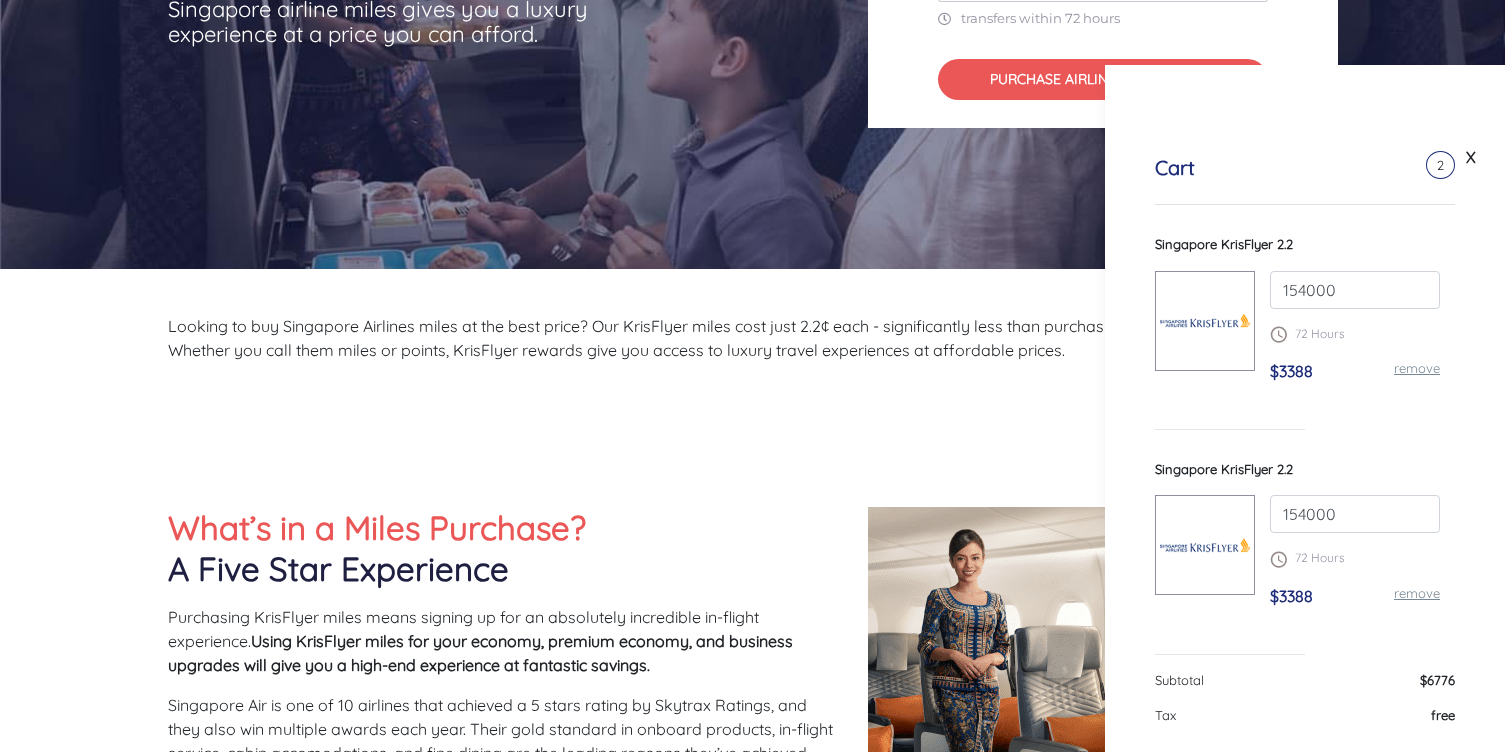 click on "remove" at bounding box center (1417, 593) 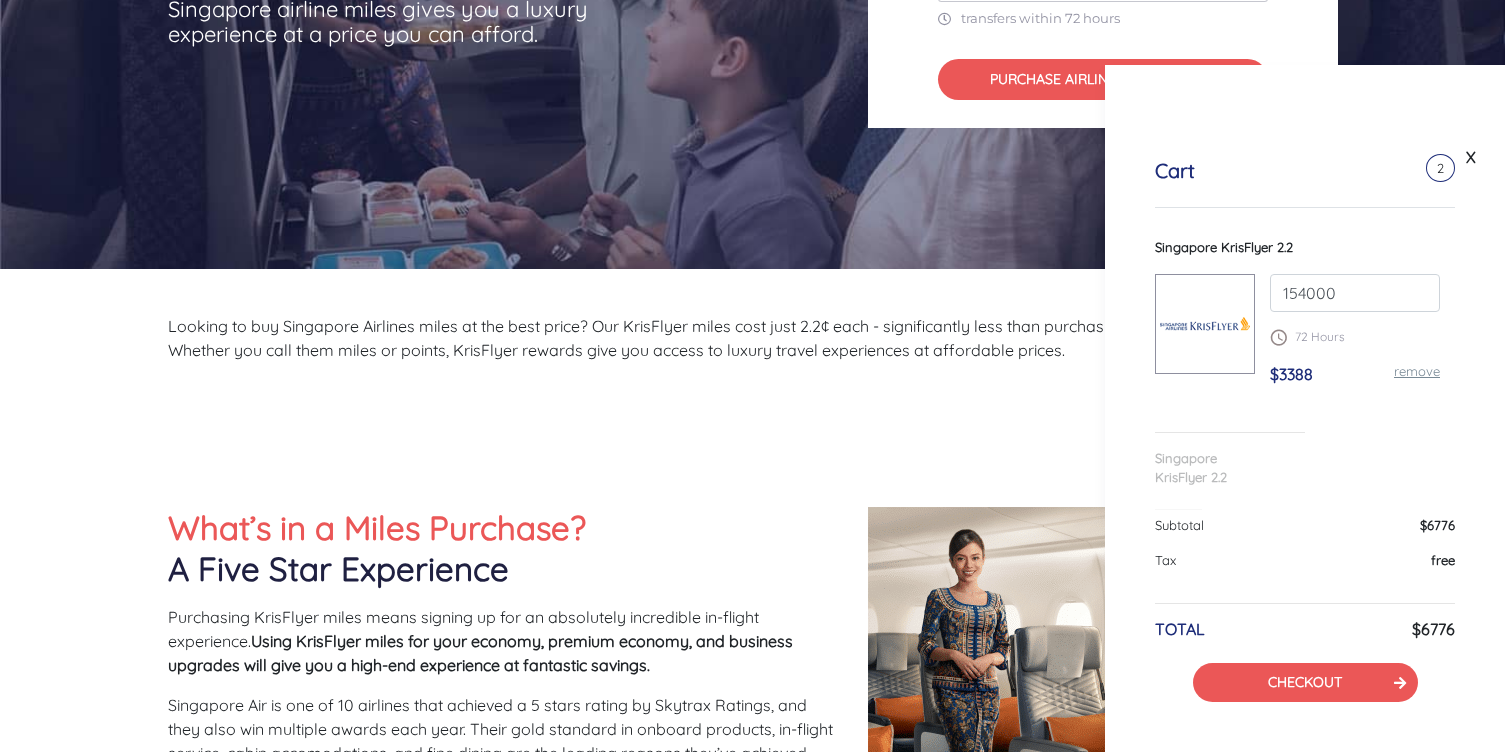 scroll, scrollTop: 0, scrollLeft: 0, axis: both 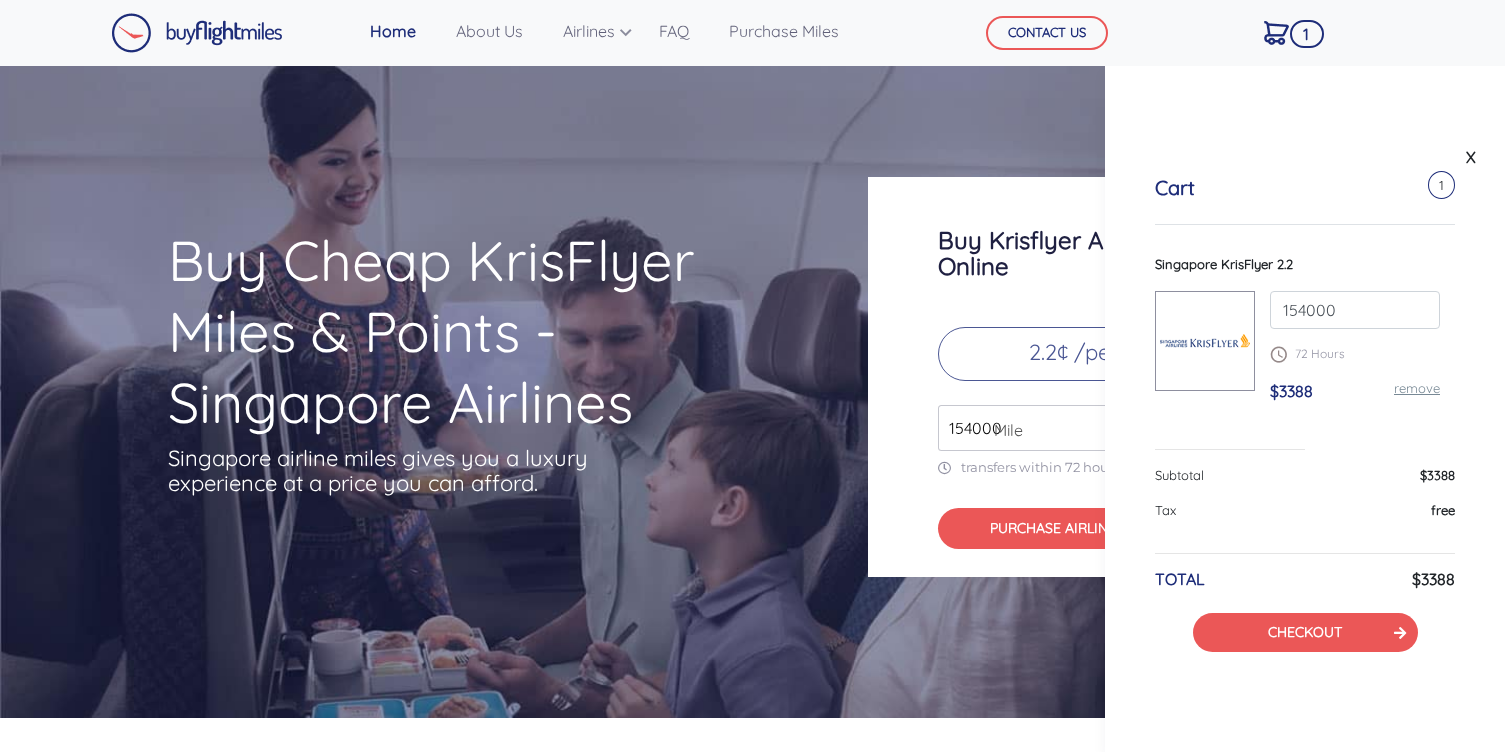 click on "Buy Cheap KrisFlyer Miles & Points - Singapore Airlines
Singapore airline miles gives you a luxury experience at a price you can afford.
Buy Krisflyer Airline Miles Online
2.2¢ /per miles
154000
Mile
transfers within 72 hours
PURCHASE AIRLINE MILES     $3388.00" at bounding box center (753, 377) 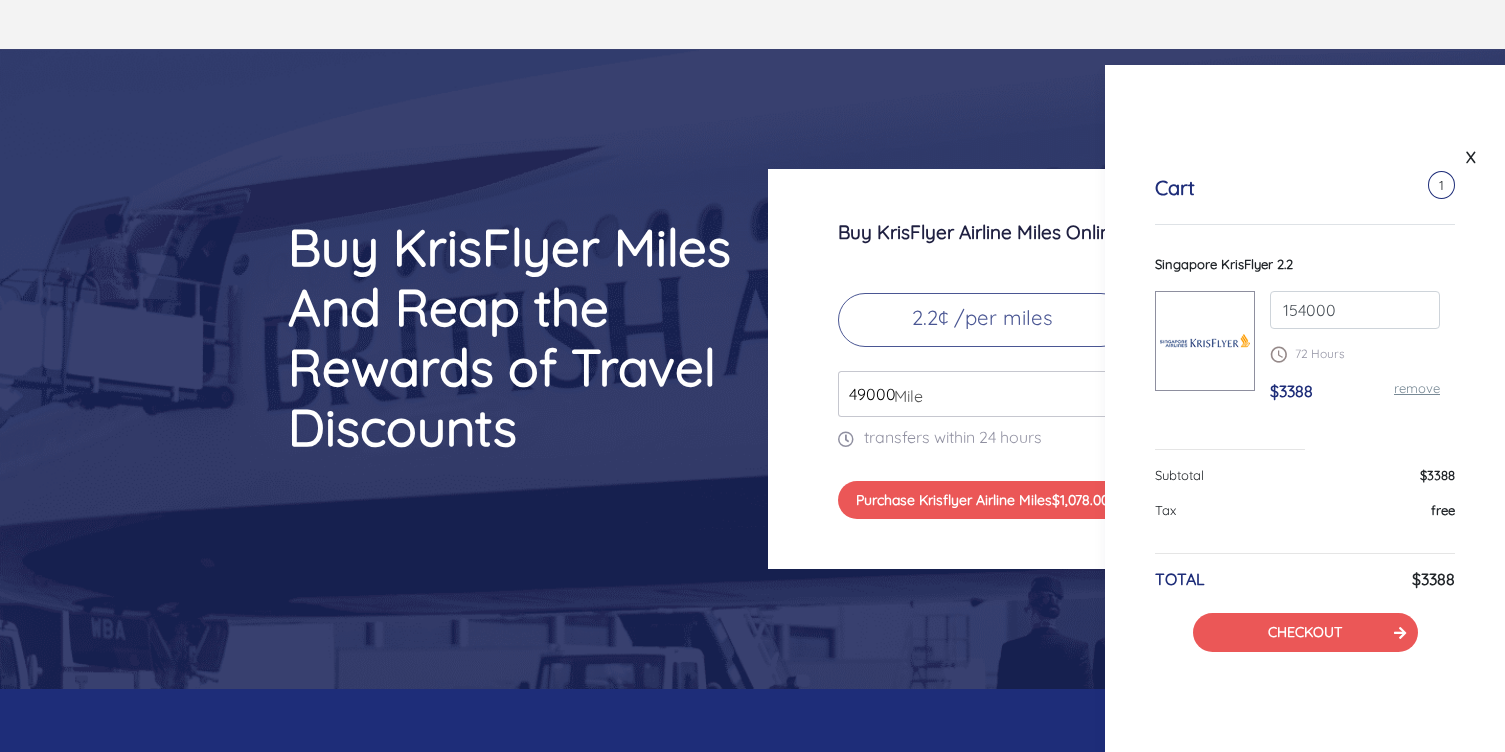 scroll, scrollTop: 8478, scrollLeft: 0, axis: vertical 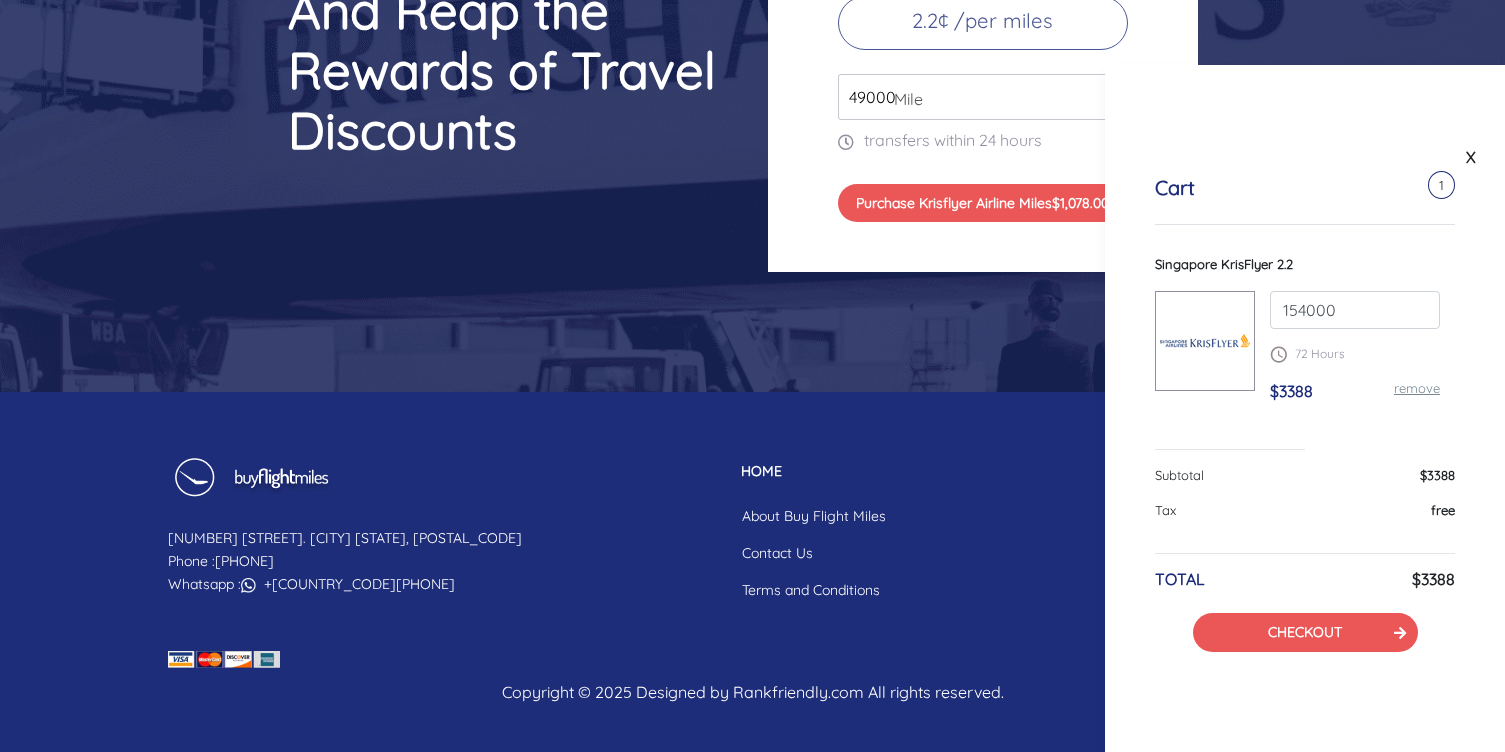click on "147 Clinton Ln. SV NY, 10977
Phone :  855-345-3500
Whatsapp :  +19087181082
HOME
About Buy Flight Miles
Contact Us
Terms and Conditions
EXPLORE
Buy Qatar Airways Miles
Qatar Avios Value Calculator
Complete Guide to Qatar Avios
Faq's
Privacy Policy" at bounding box center [753, 535] 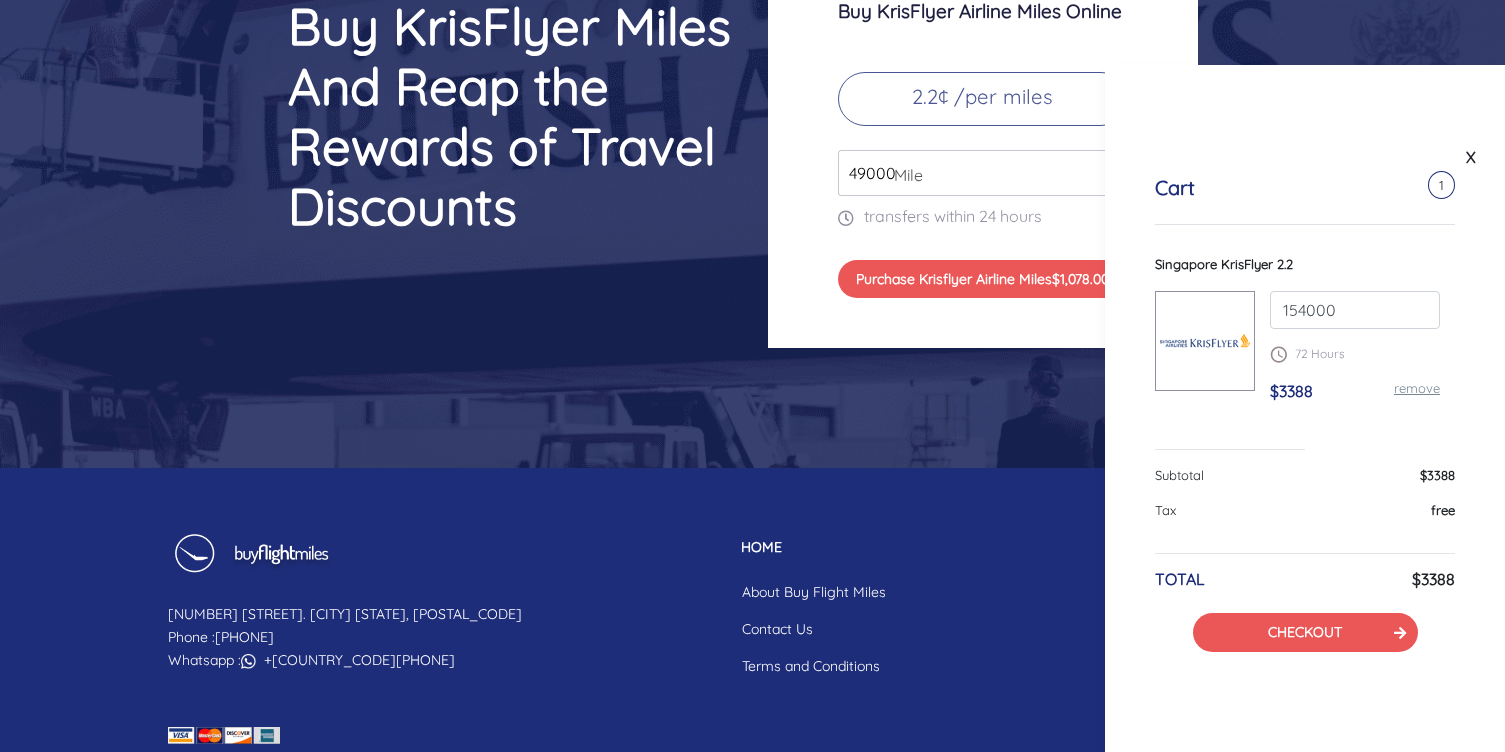 scroll, scrollTop: 8375, scrollLeft: 0, axis: vertical 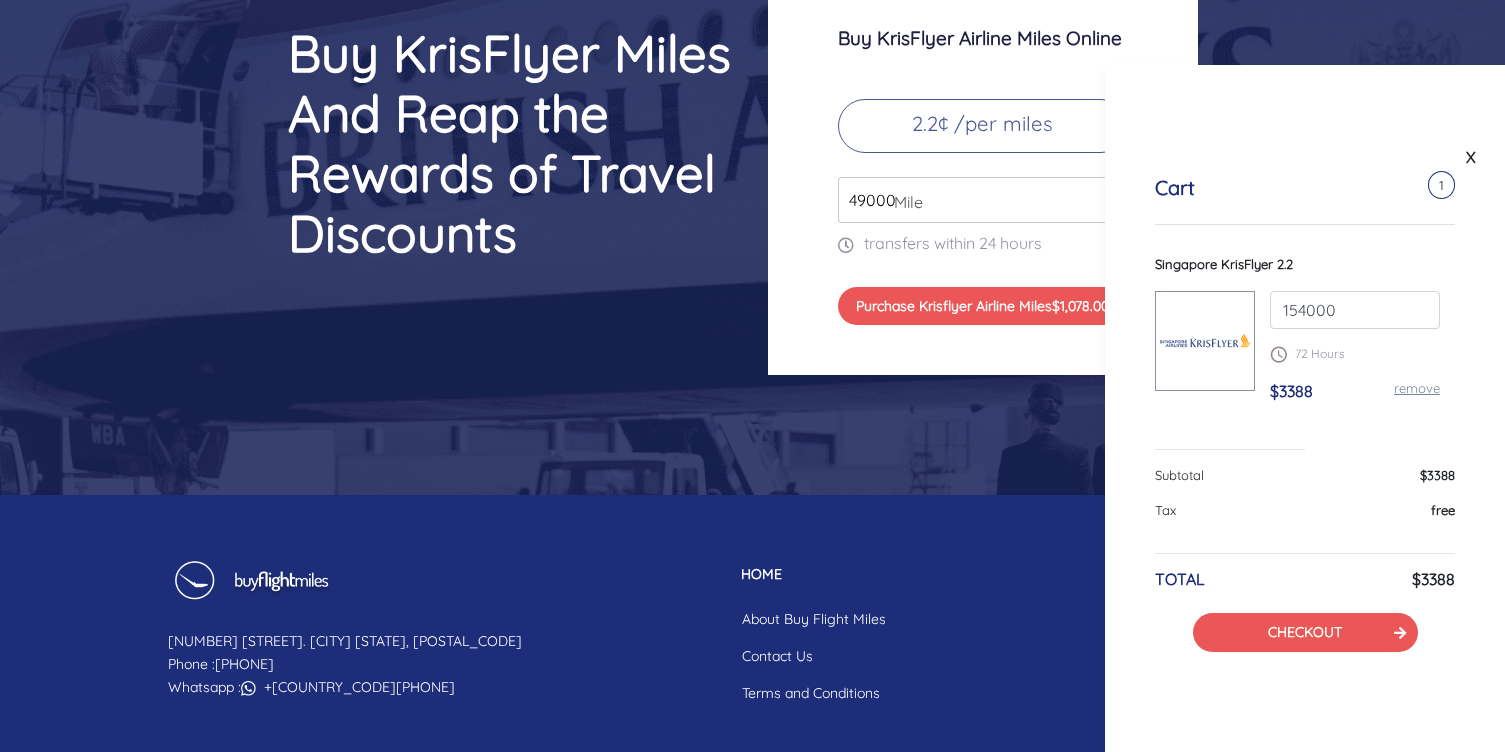 click on "49000" at bounding box center (983, 200) 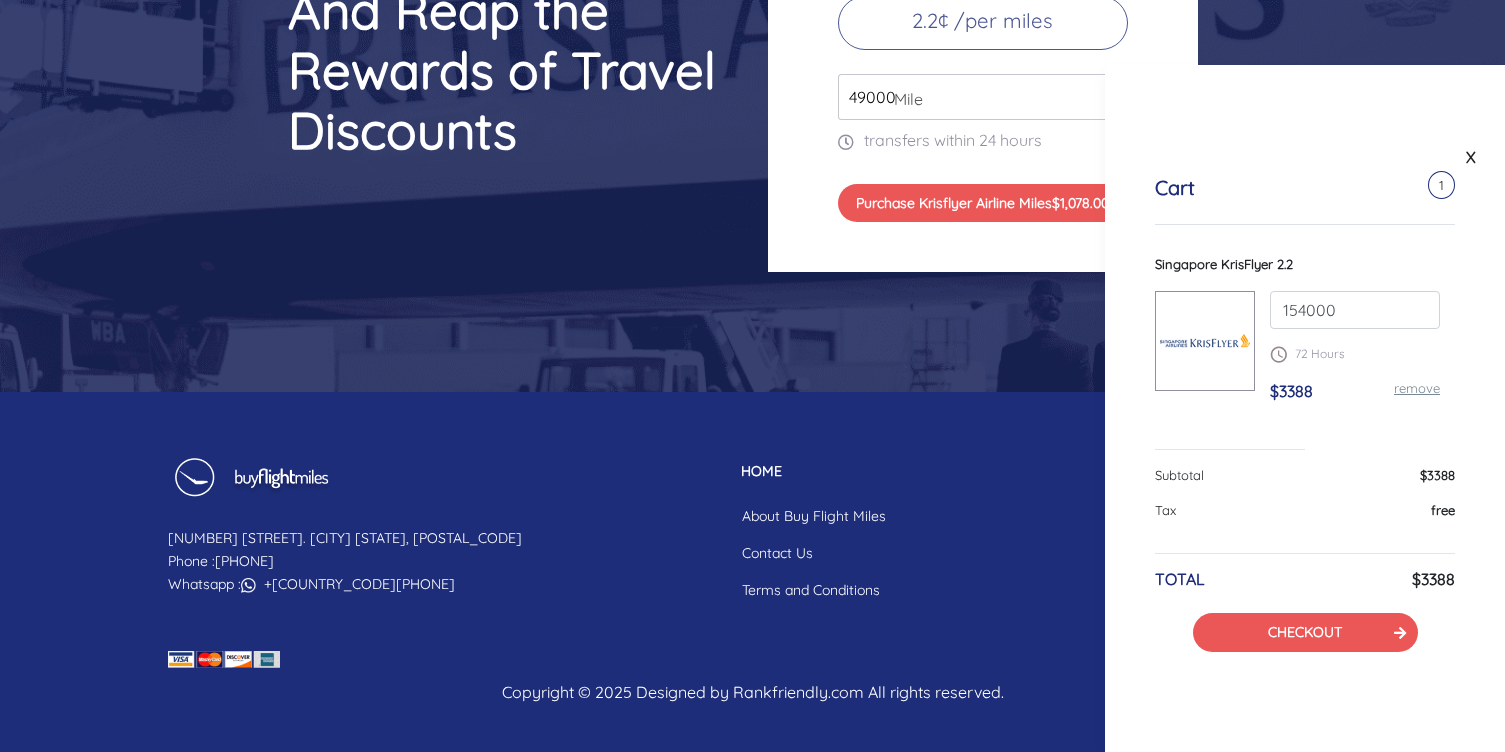 click on "147 Clinton Ln. SV NY, 10977
Phone :  855-345-3500
Whatsapp :  +19087181082
HOME
About Buy Flight Miles
Contact Us
Terms and Conditions
EXPLORE
Buy Qatar Airways Miles
Qatar Avios Value Calculator
Complete Guide to Qatar Avios
Faq's
Privacy Policy" at bounding box center (753, 535) 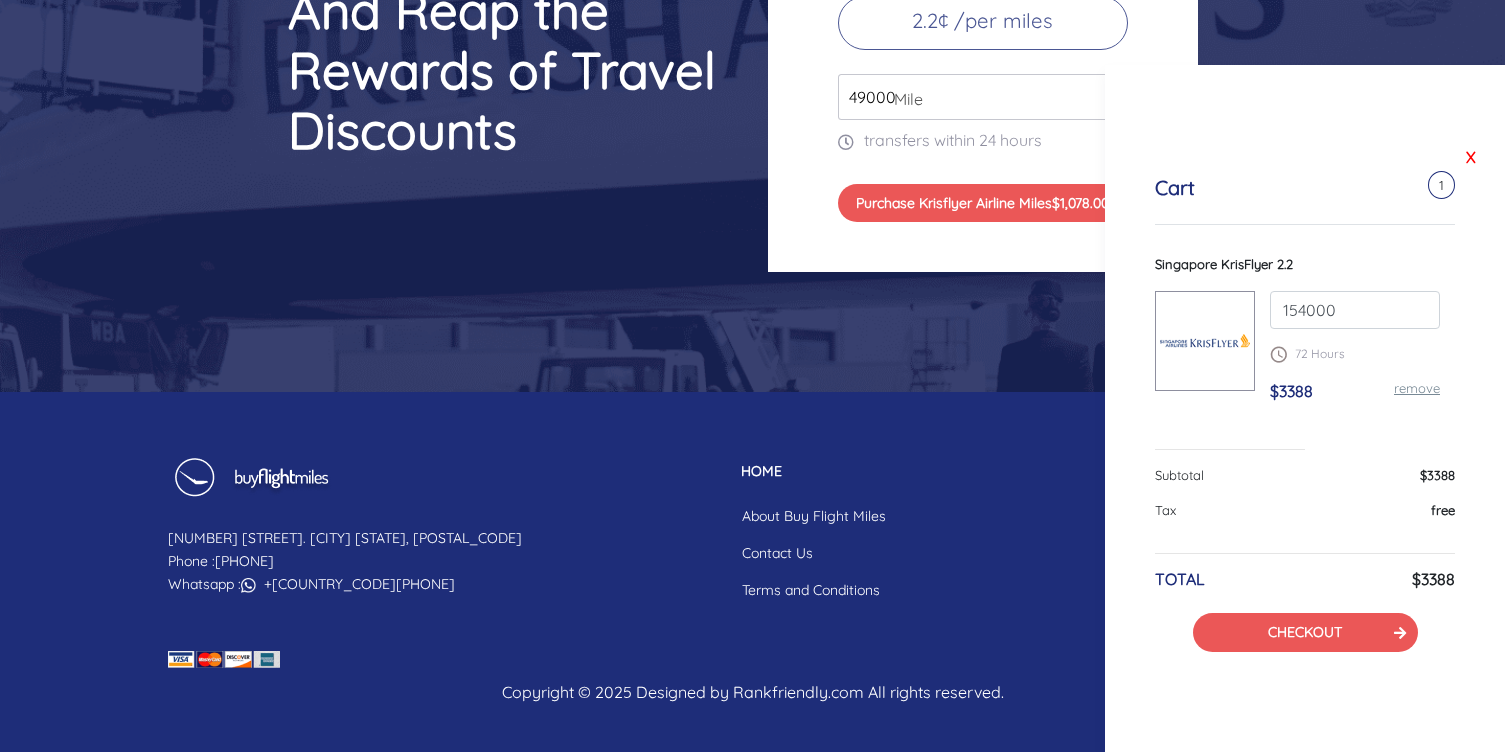 click on "X" at bounding box center (1471, 157) 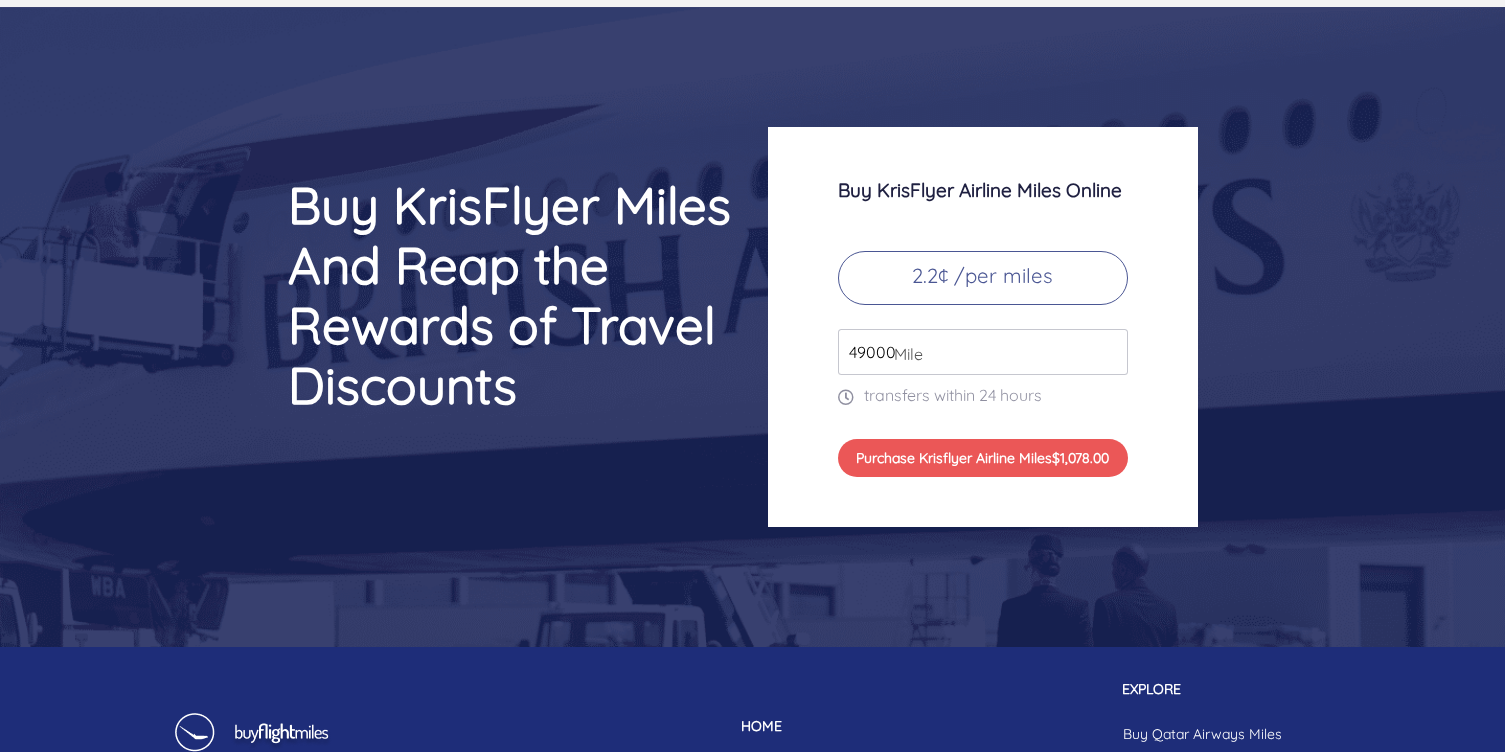 scroll, scrollTop: 8127, scrollLeft: 0, axis: vertical 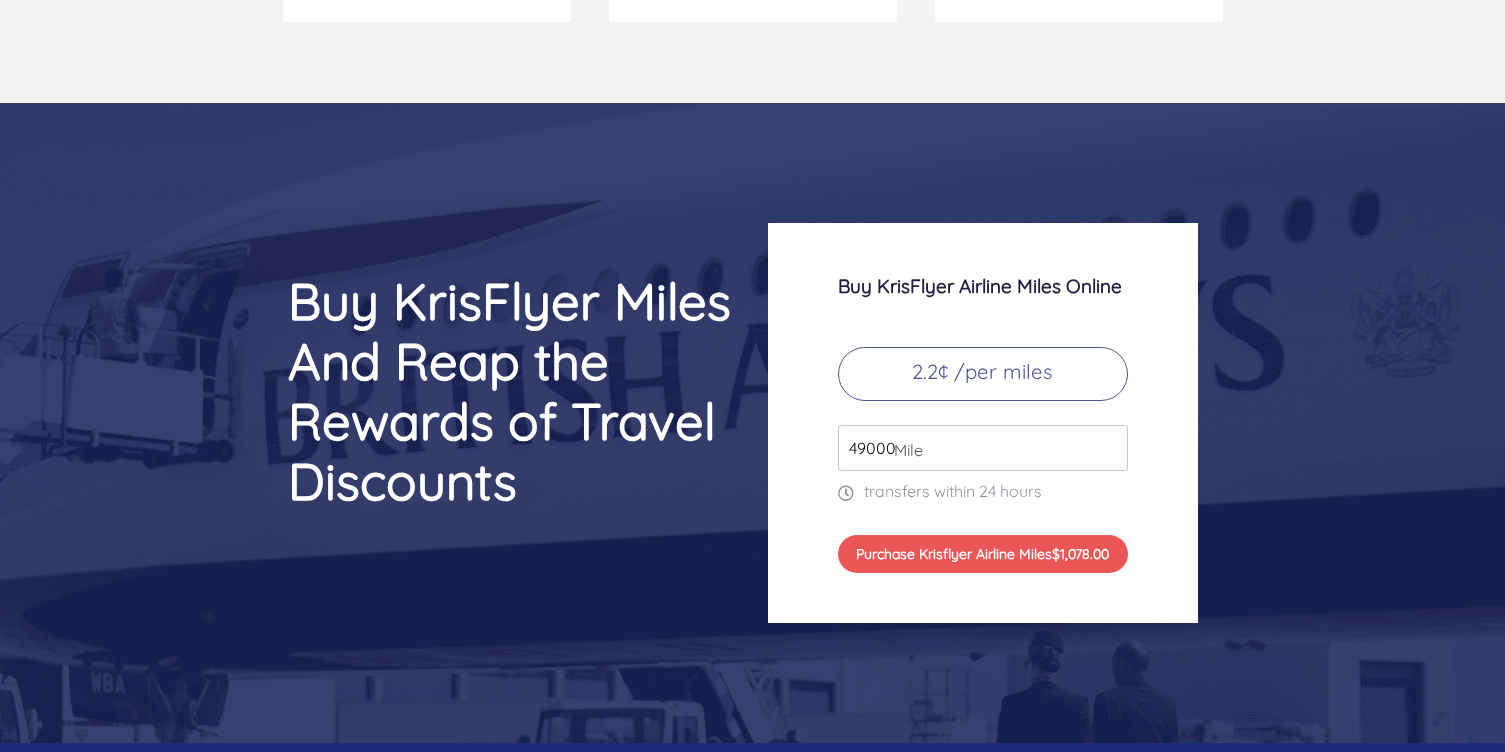 click on "49000" at bounding box center [983, 448] 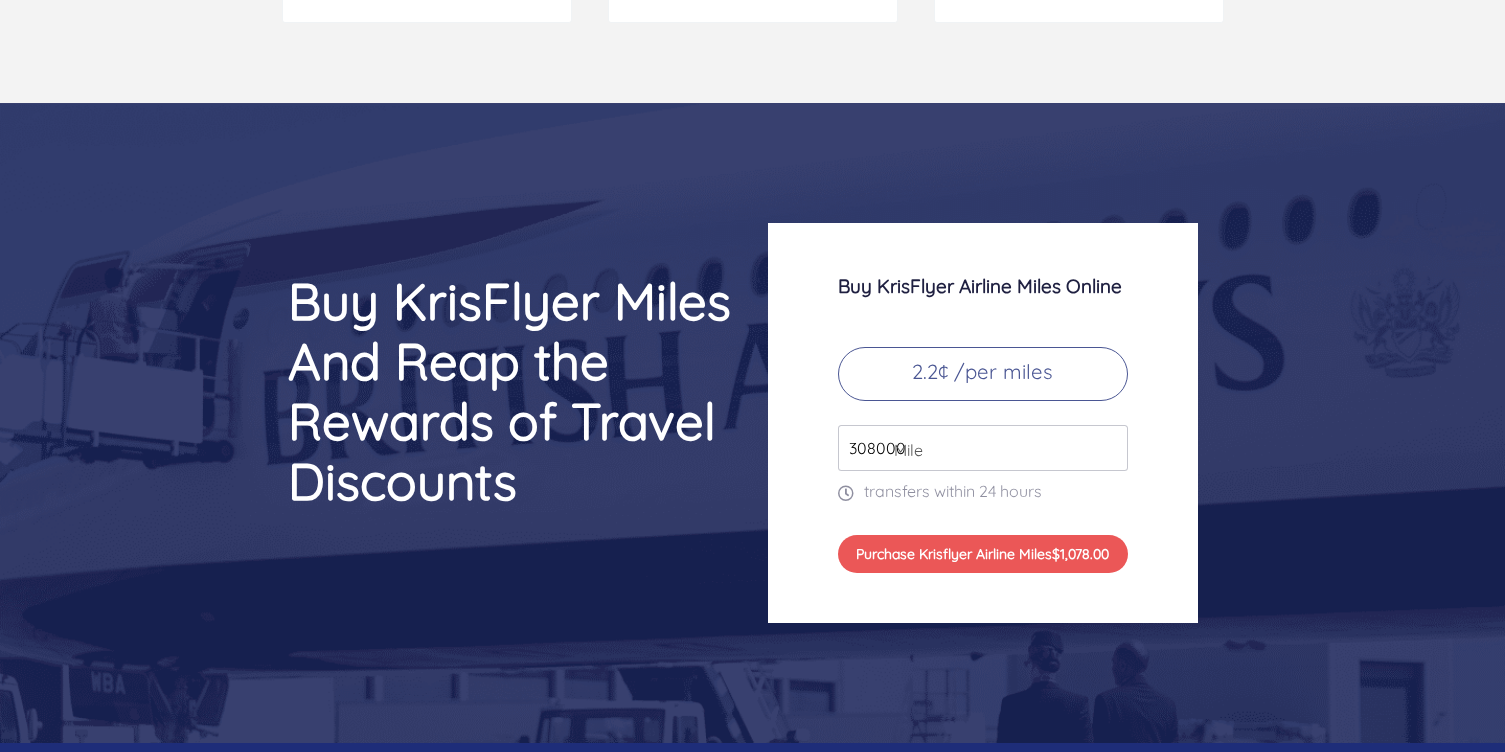 click on "308000" at bounding box center (983, 448) 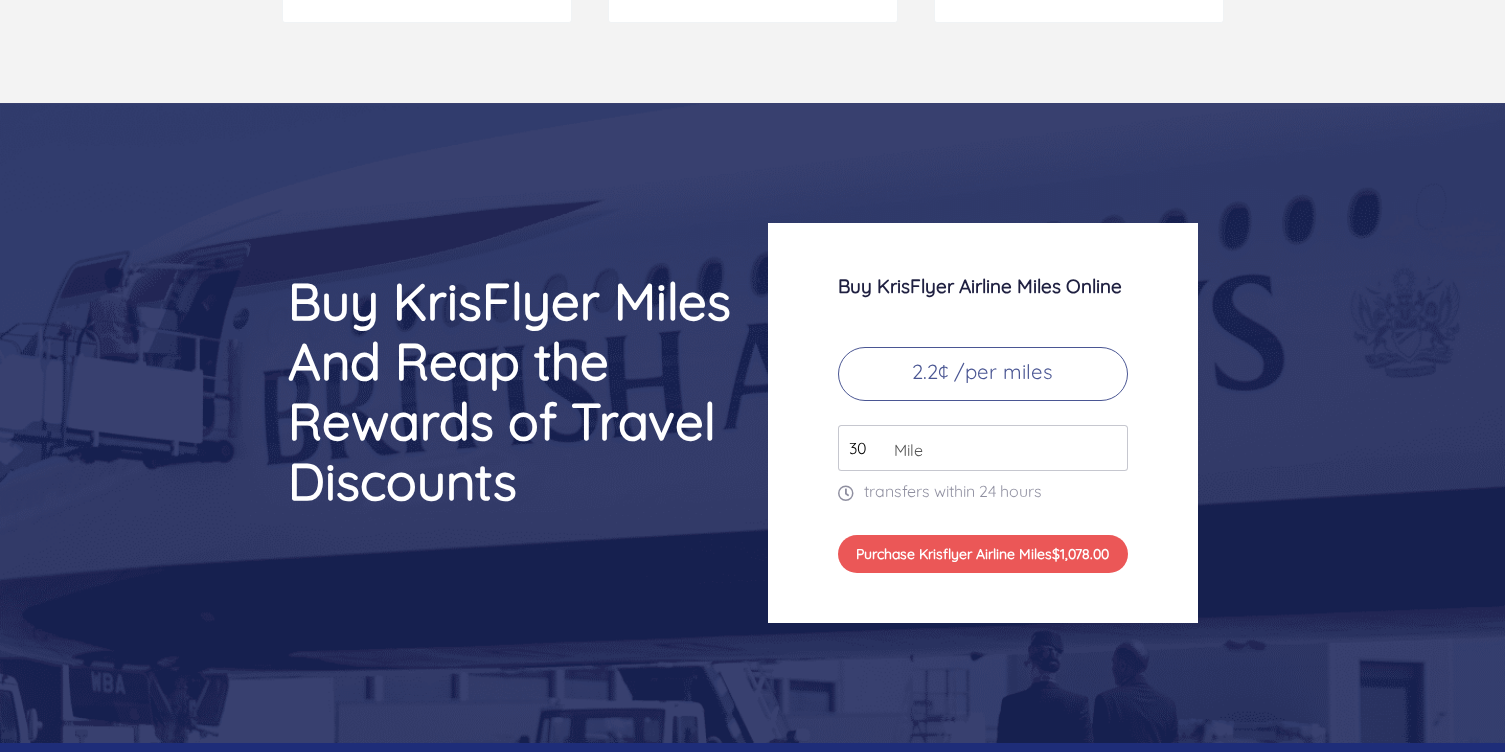 type on "3" 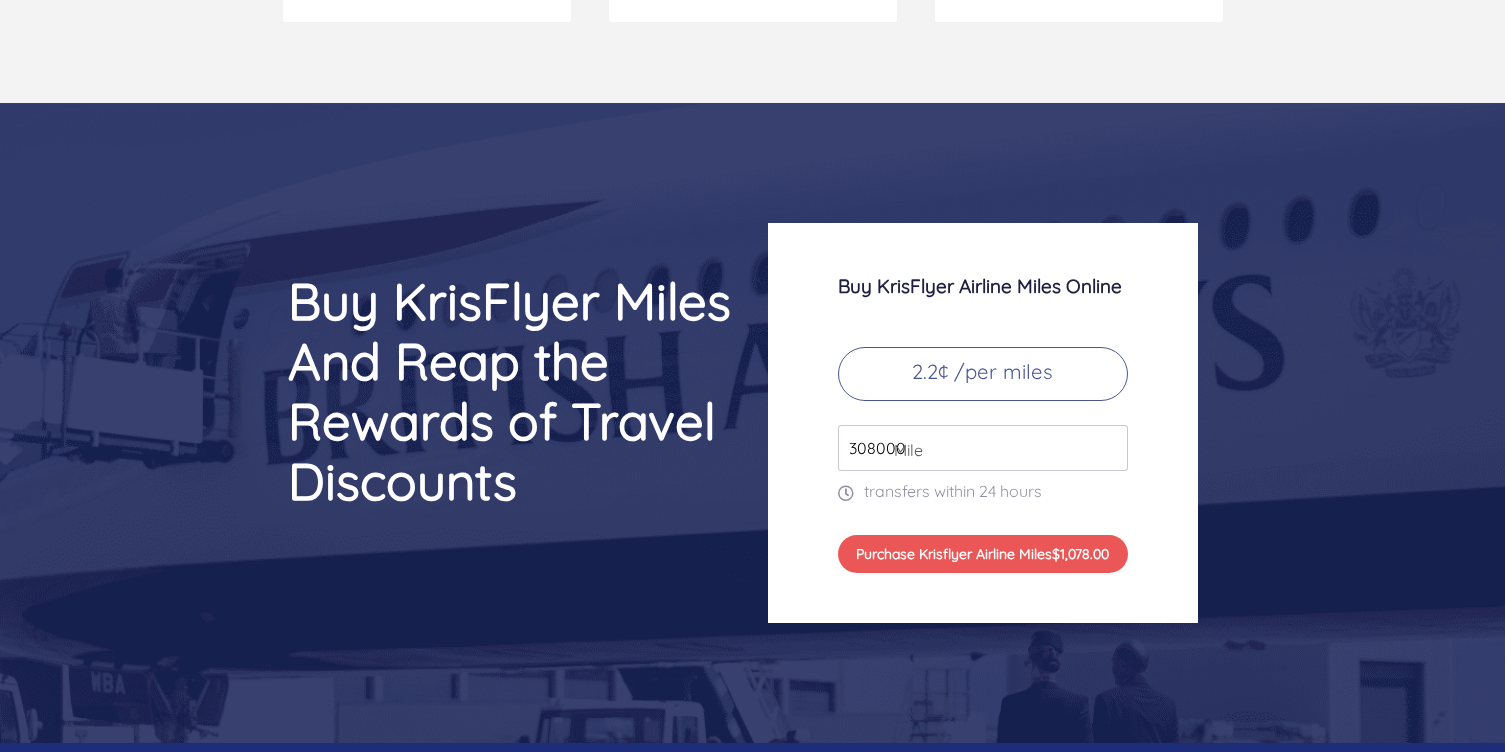 click on "308000" at bounding box center (983, 448) 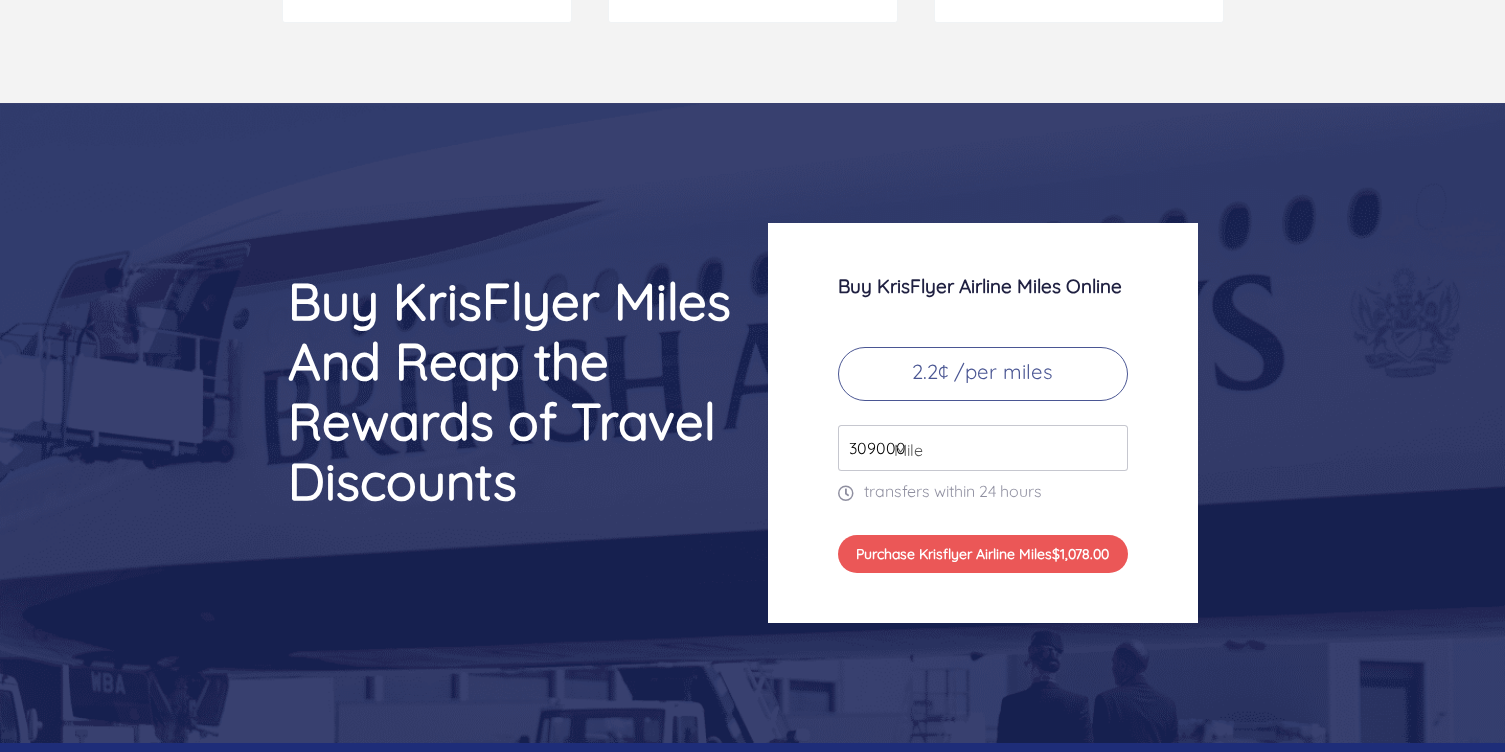 click on "309000" at bounding box center [983, 448] 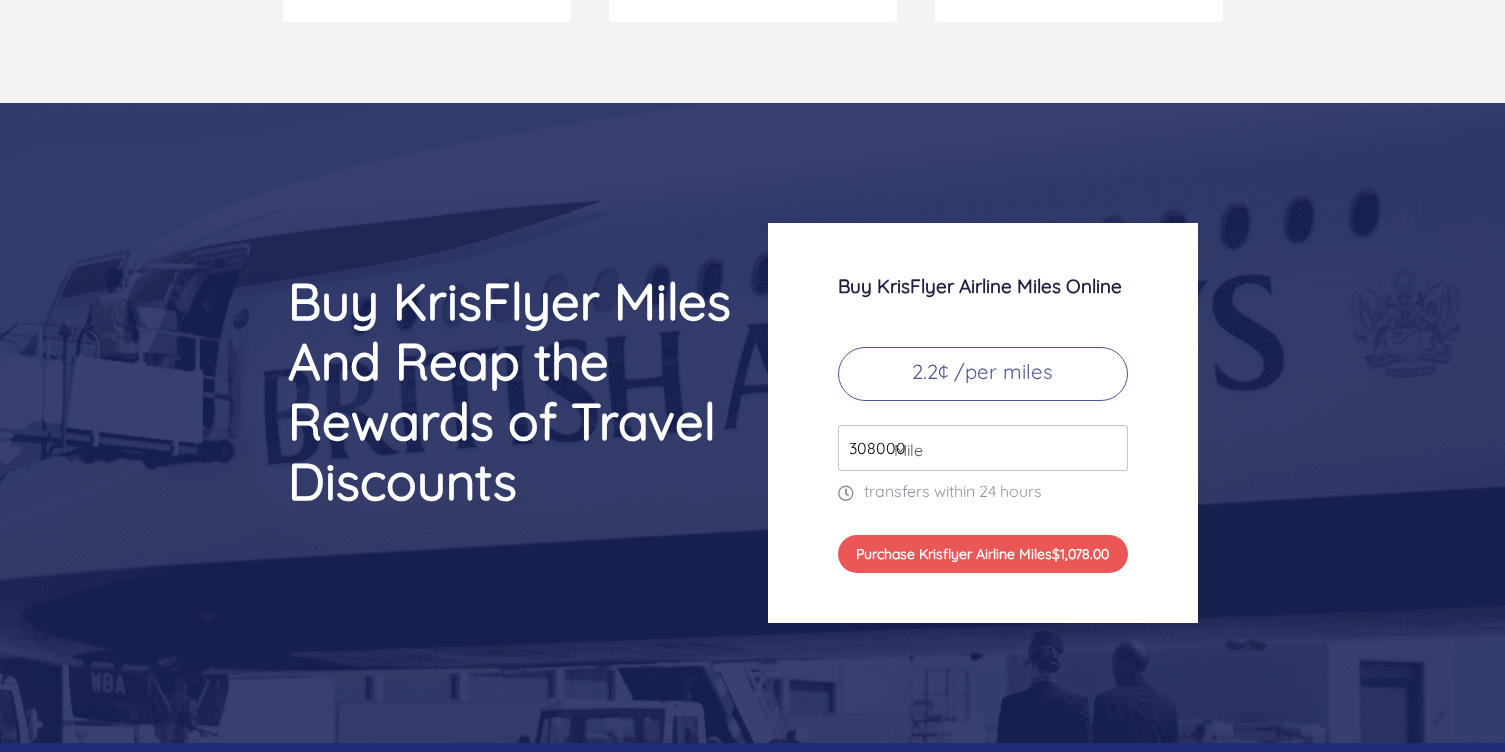 type on "308000" 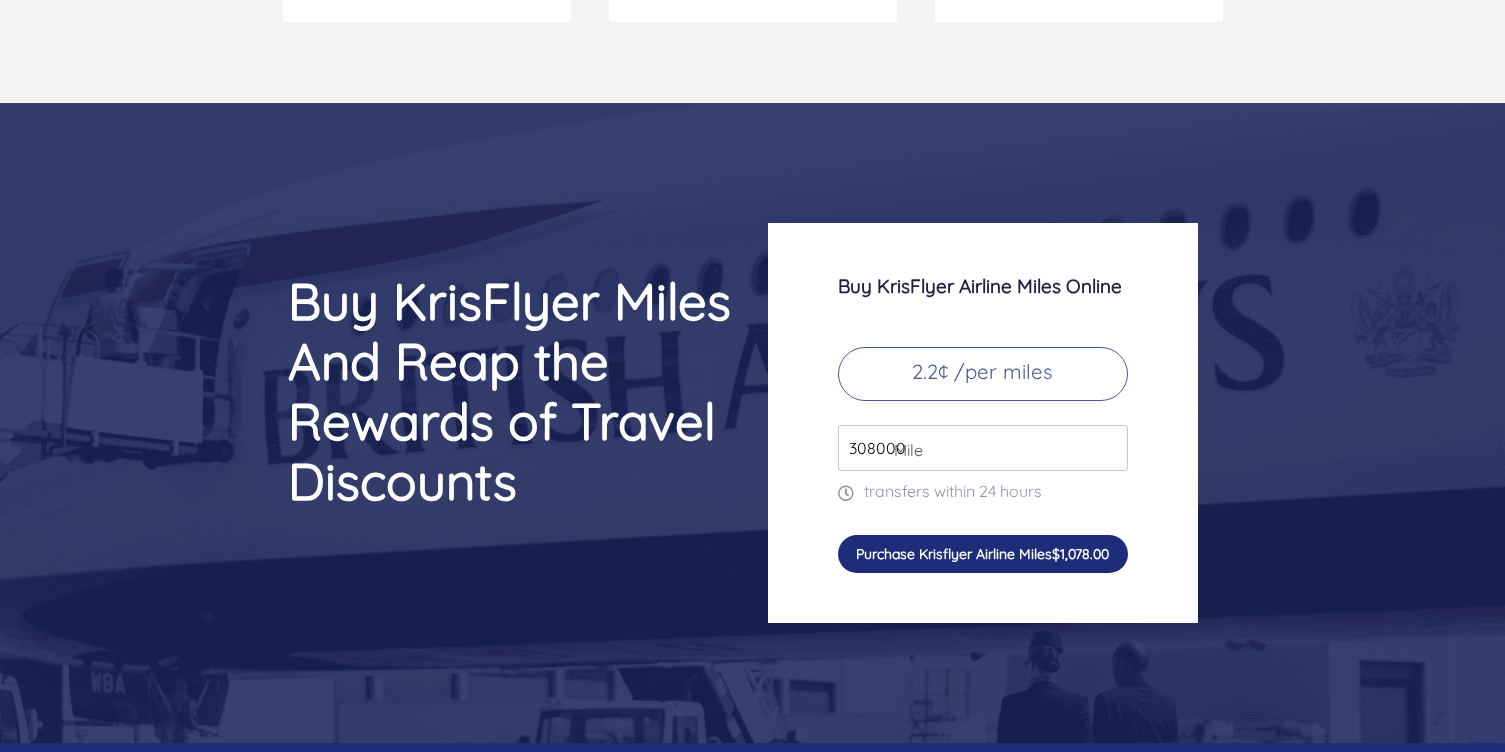 click on "Purchase Krisflyer Airline Miles     $1,078.00" at bounding box center [983, 554] 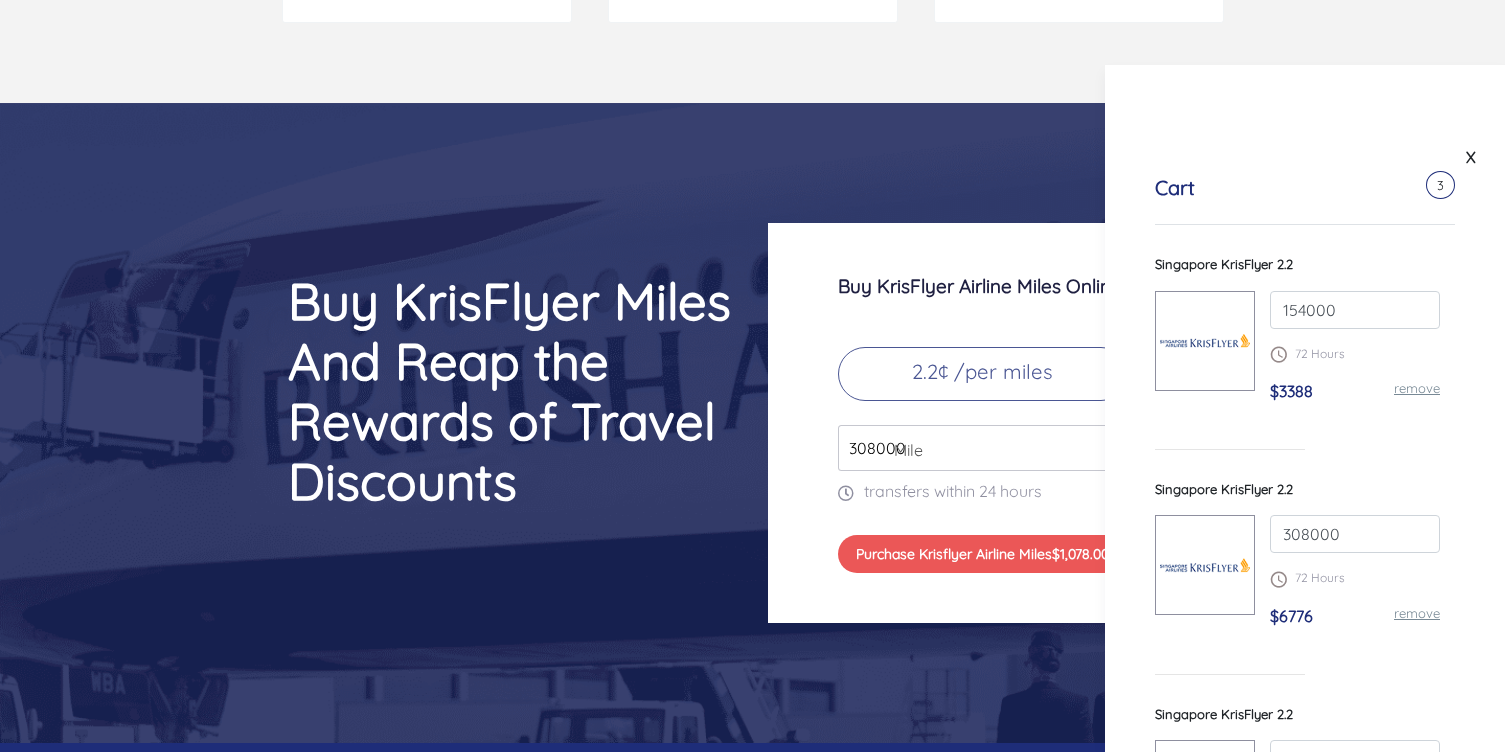 click on "remove" at bounding box center (1417, 388) 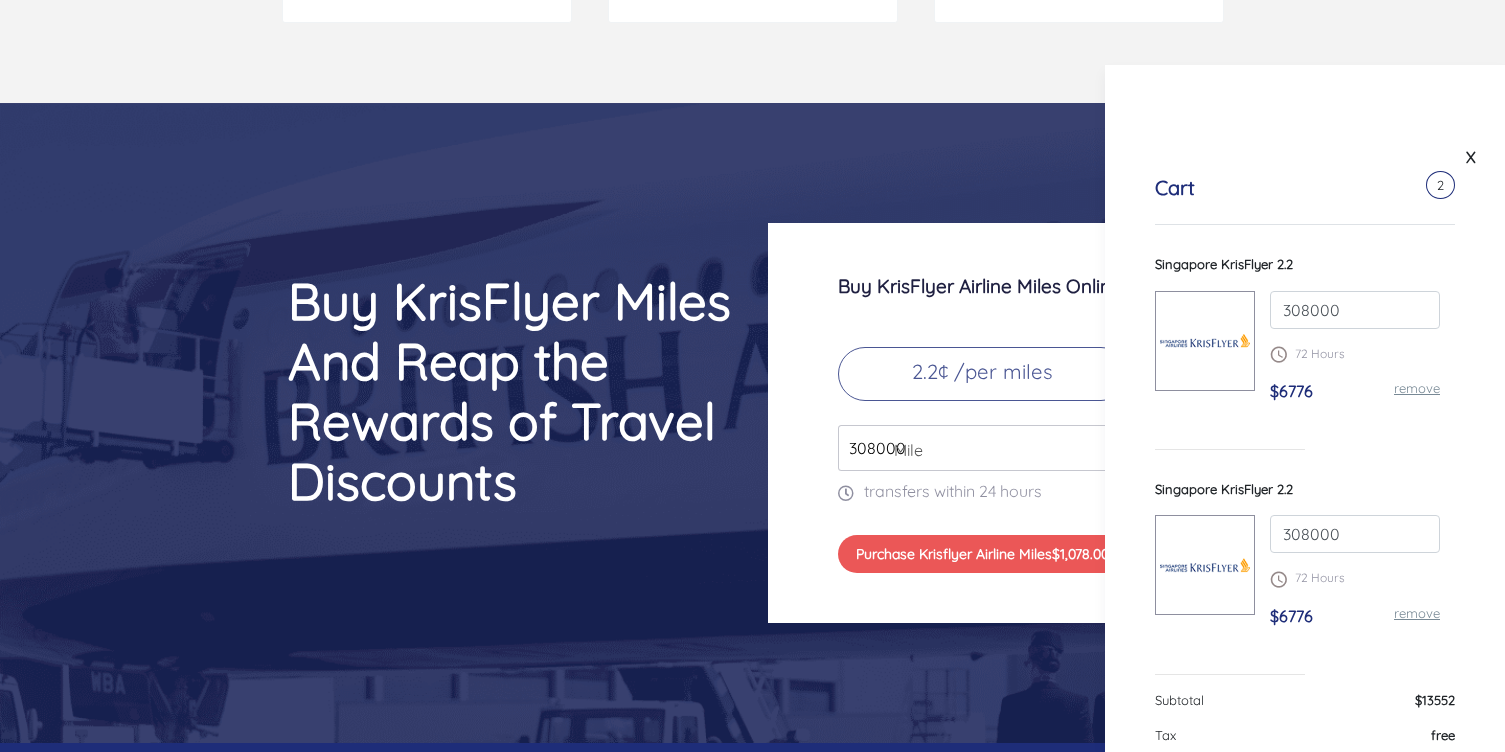 click on "remove" at bounding box center (1417, 616) 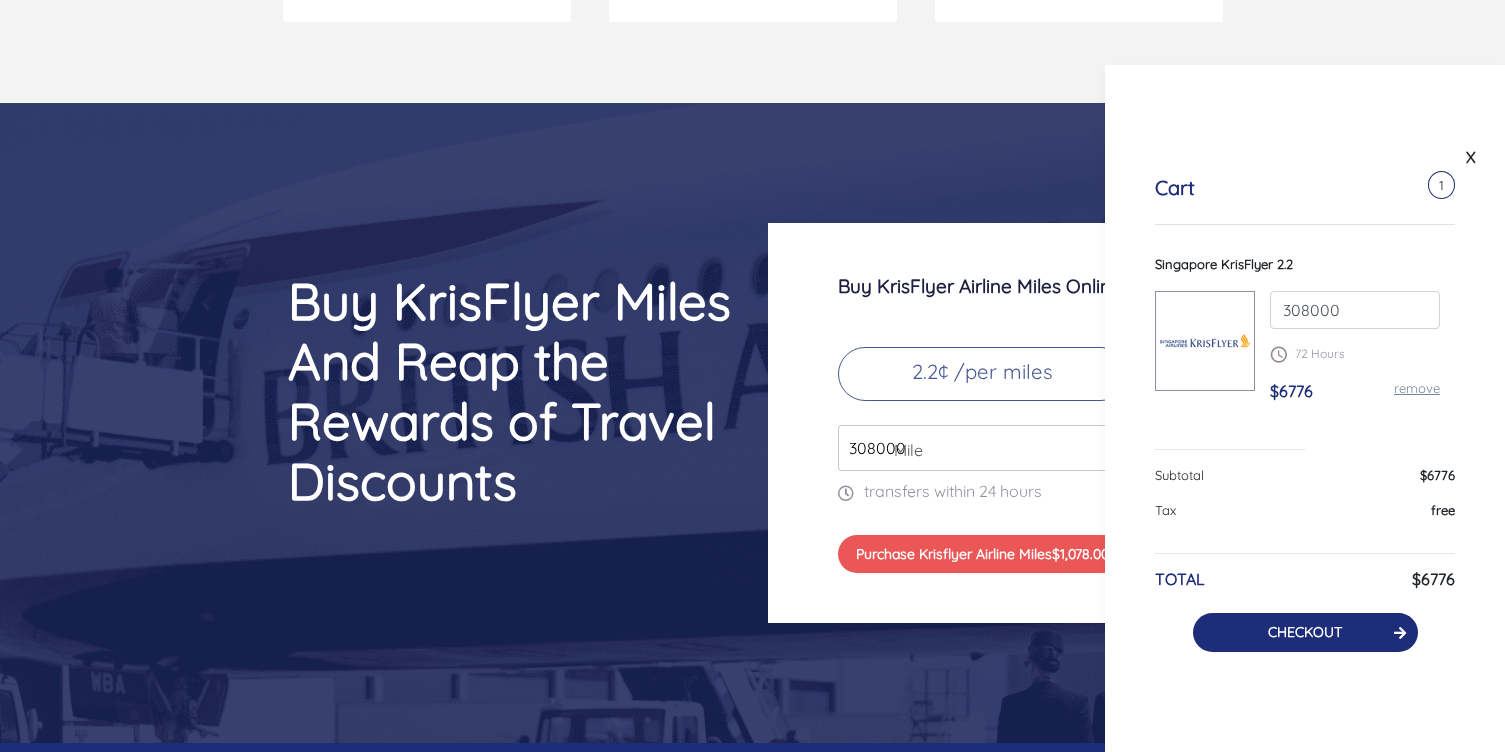 click on "CHECKOUT" at bounding box center (1305, 632) 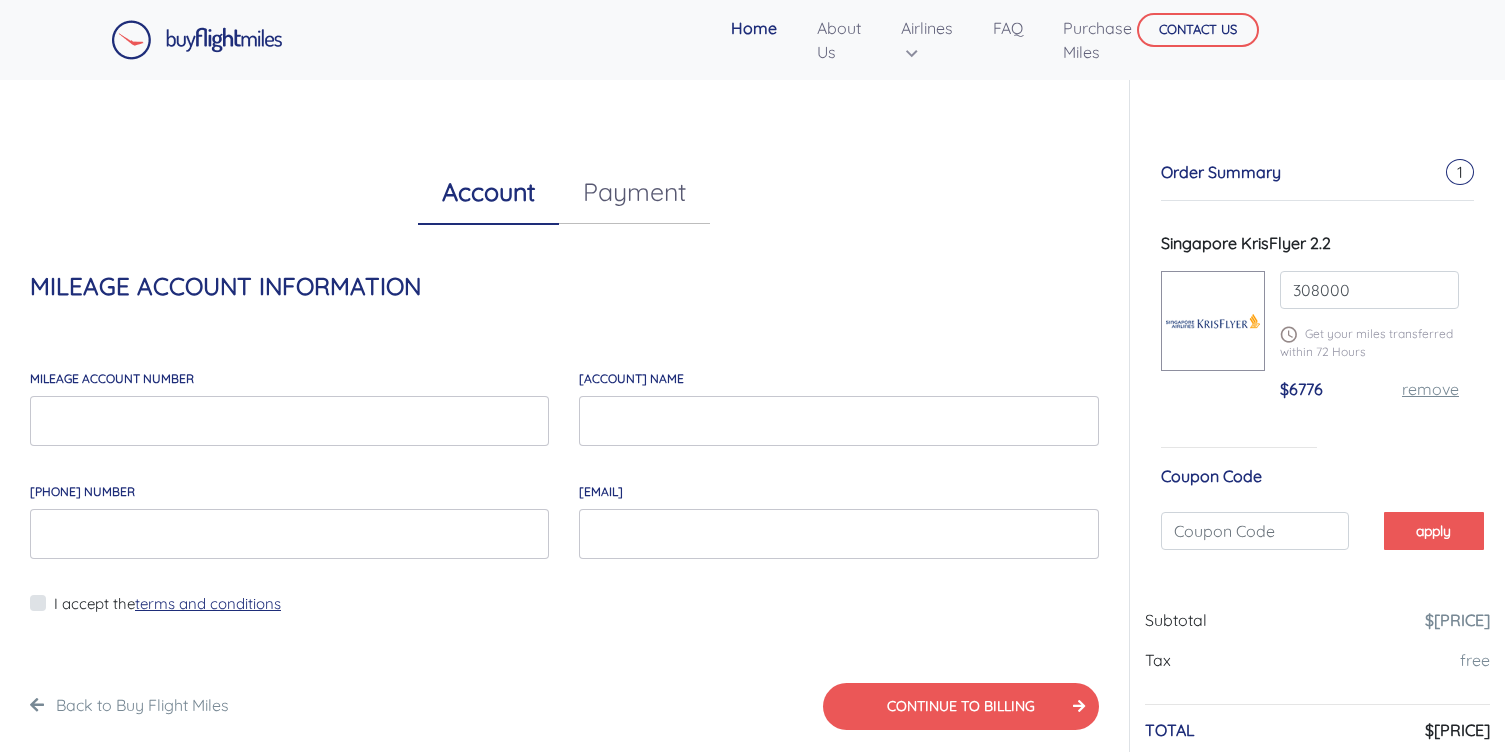 scroll, scrollTop: 0, scrollLeft: 0, axis: both 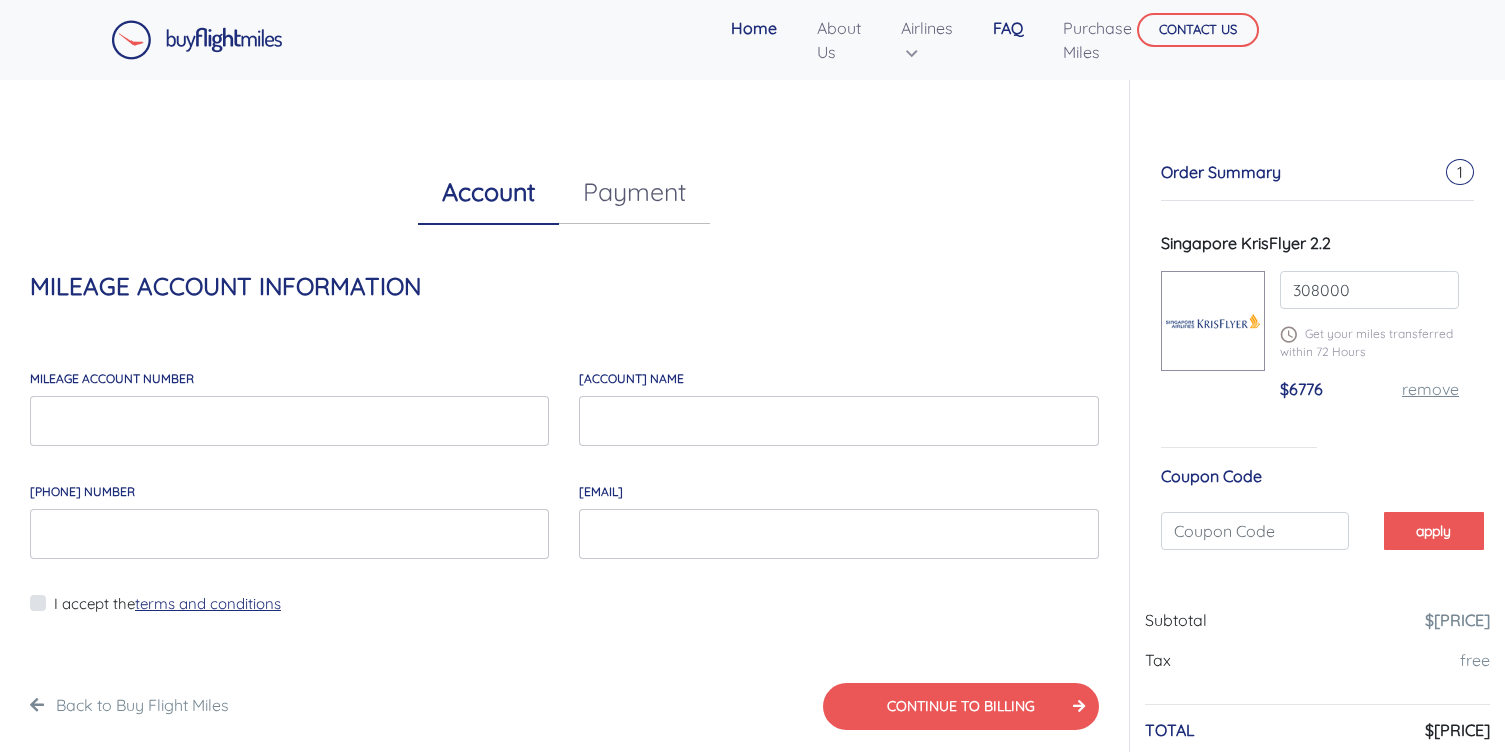 click on "FAQ" at bounding box center [1008, 28] 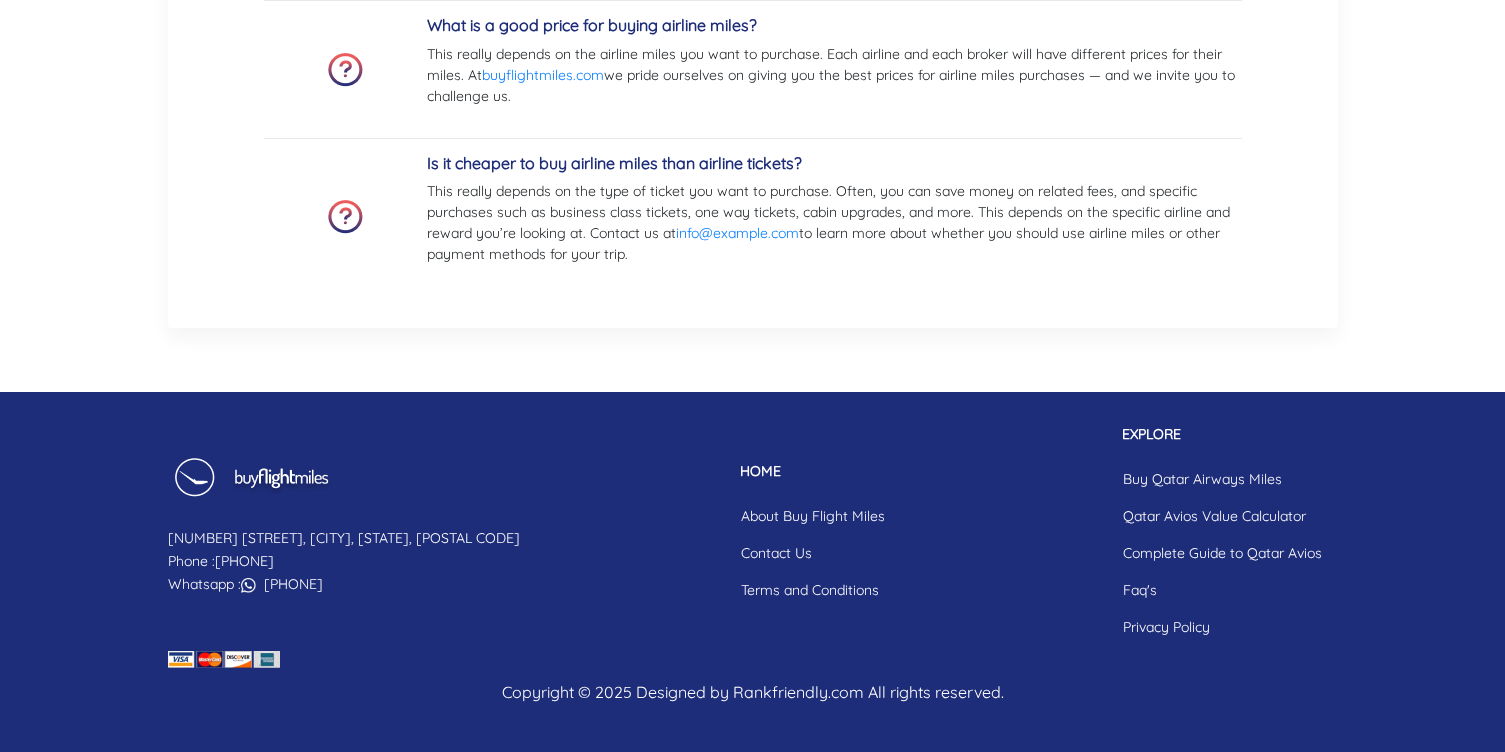 scroll, scrollTop: 2200, scrollLeft: 0, axis: vertical 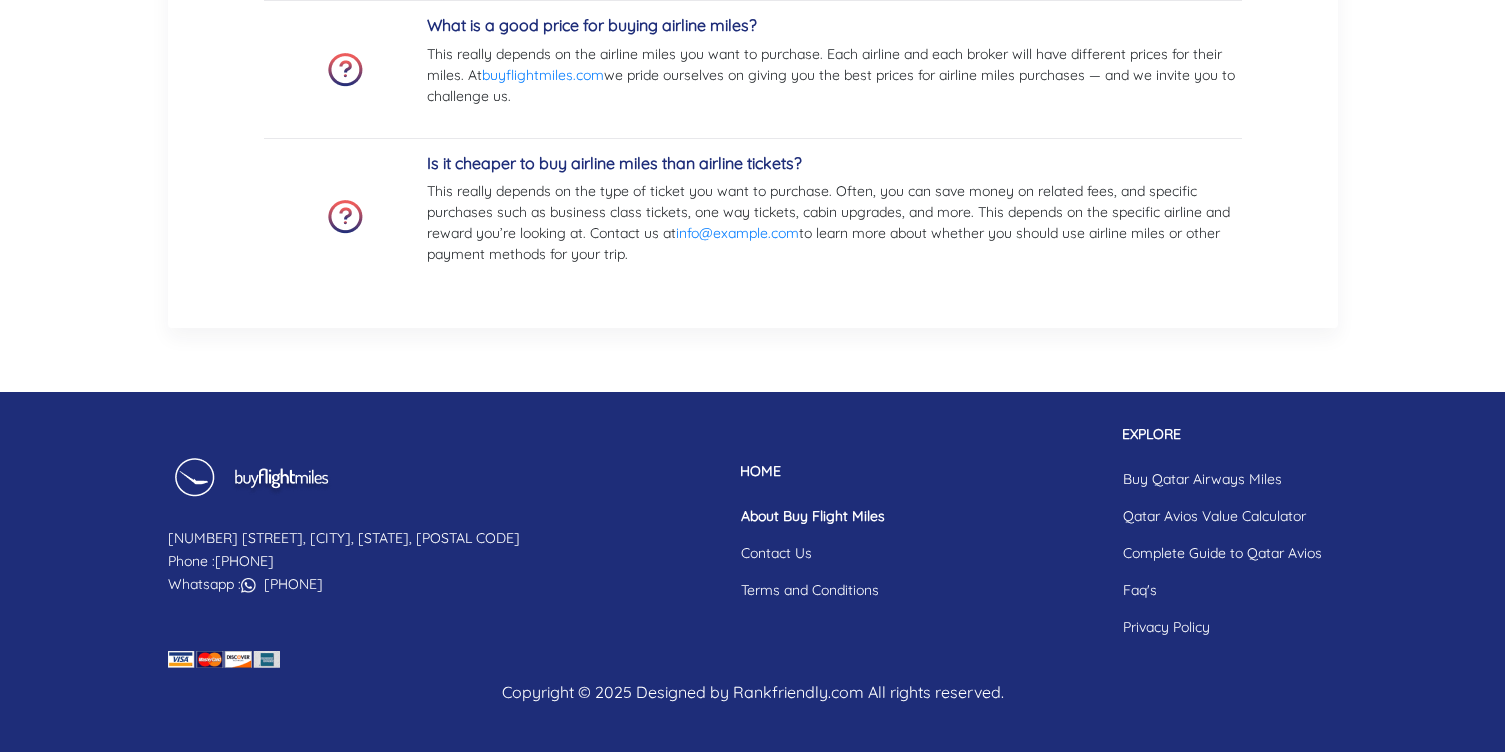 click on "About Buy Flight Miles" at bounding box center [813, 516] 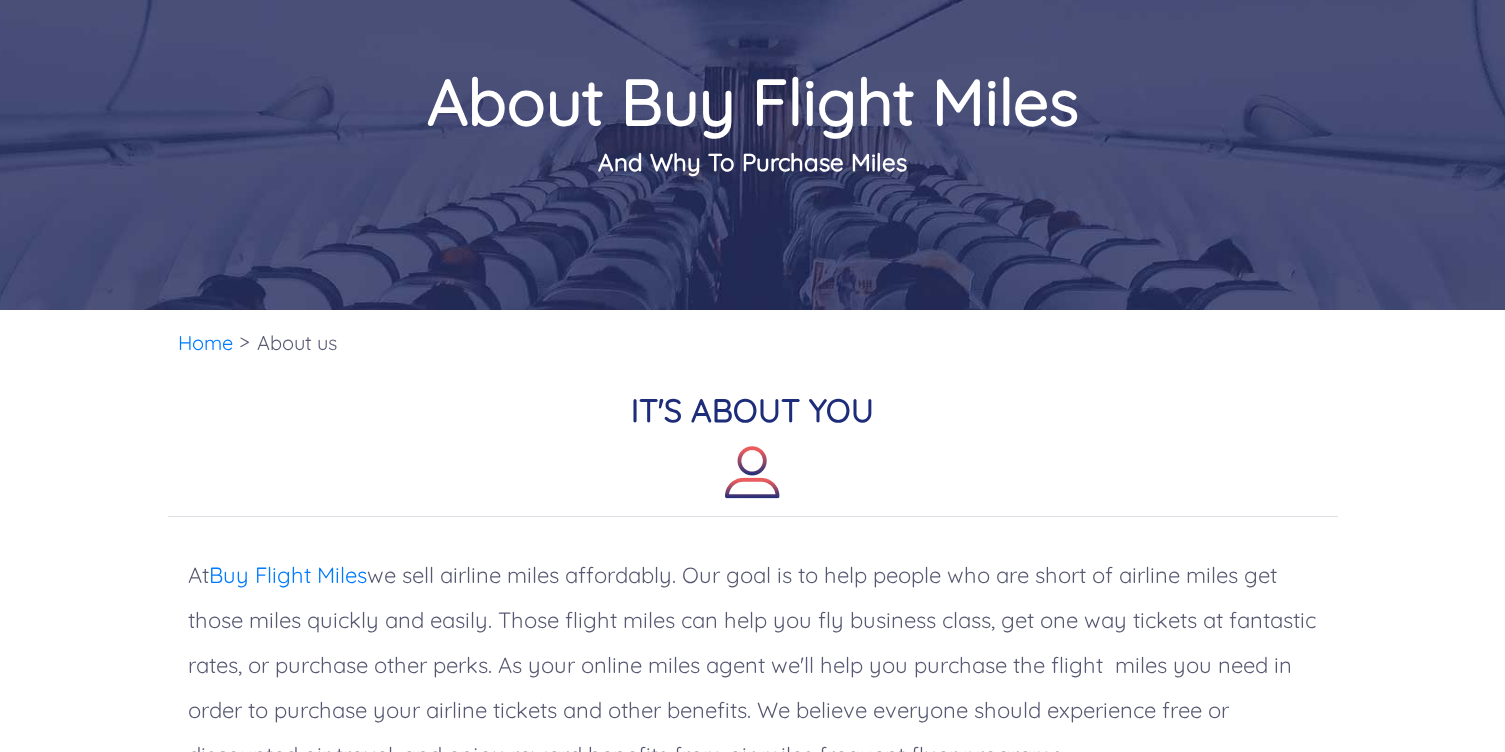 scroll, scrollTop: 0, scrollLeft: 0, axis: both 